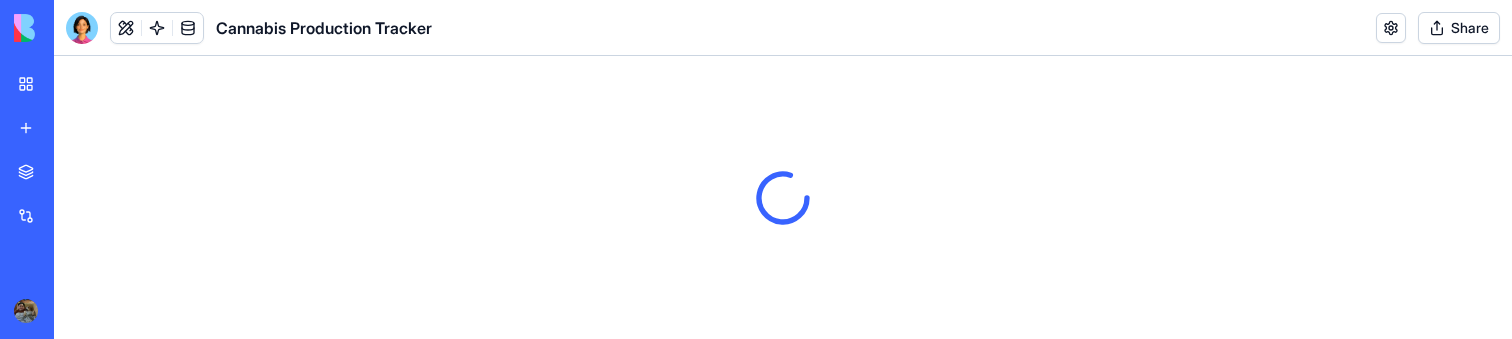 scroll, scrollTop: 0, scrollLeft: 0, axis: both 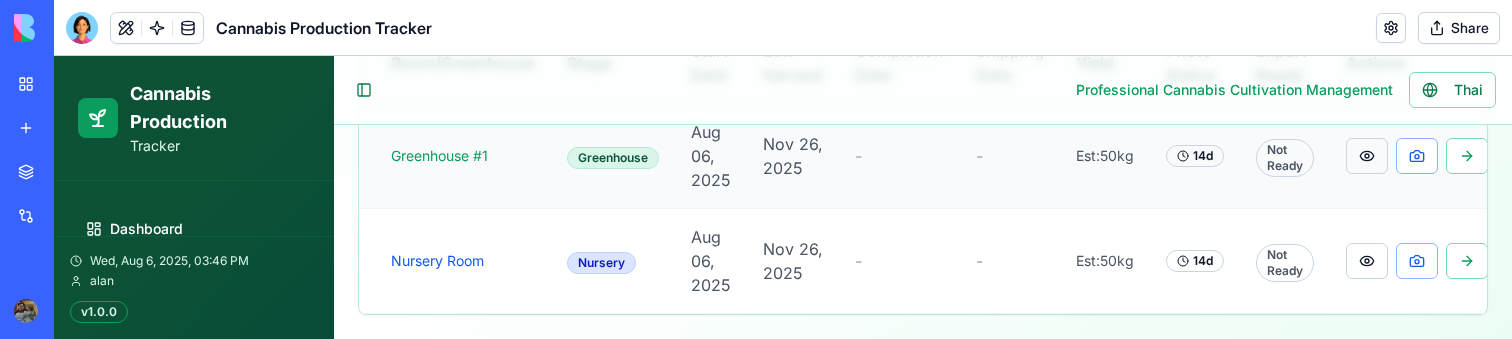 click at bounding box center [1367, 156] 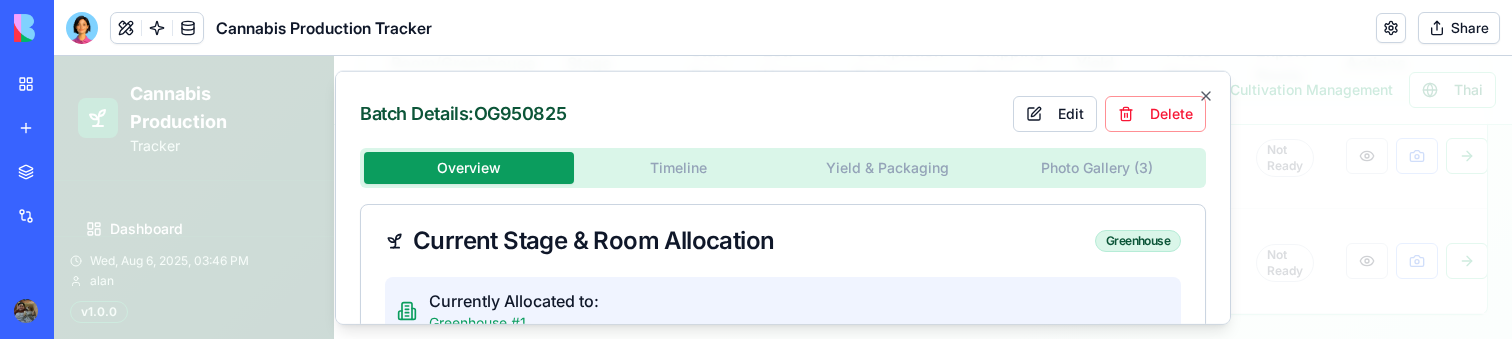 click on "Photo Gallery ( 3 )" at bounding box center (1098, 167) 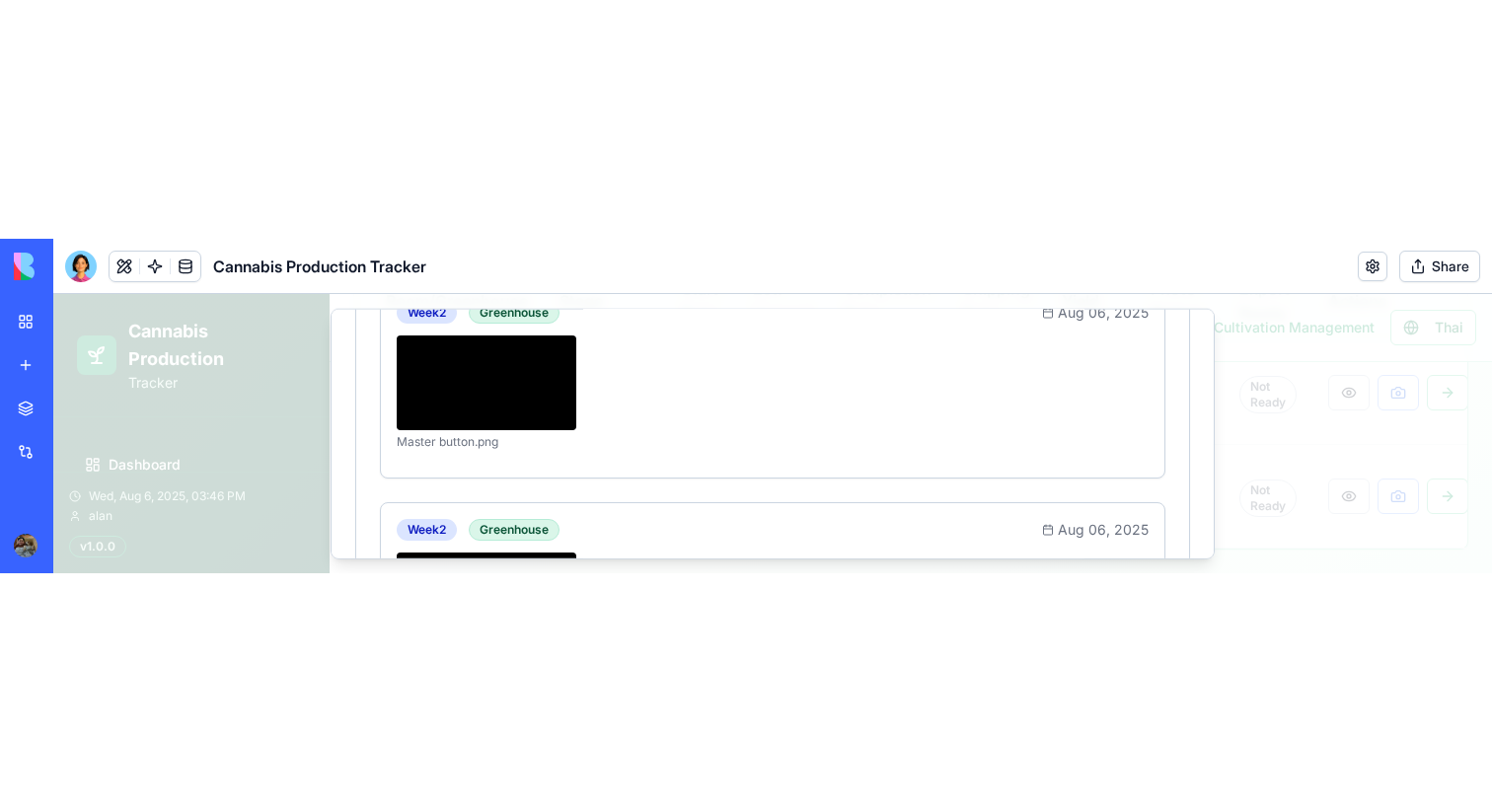 scroll, scrollTop: 415, scrollLeft: 0, axis: vertical 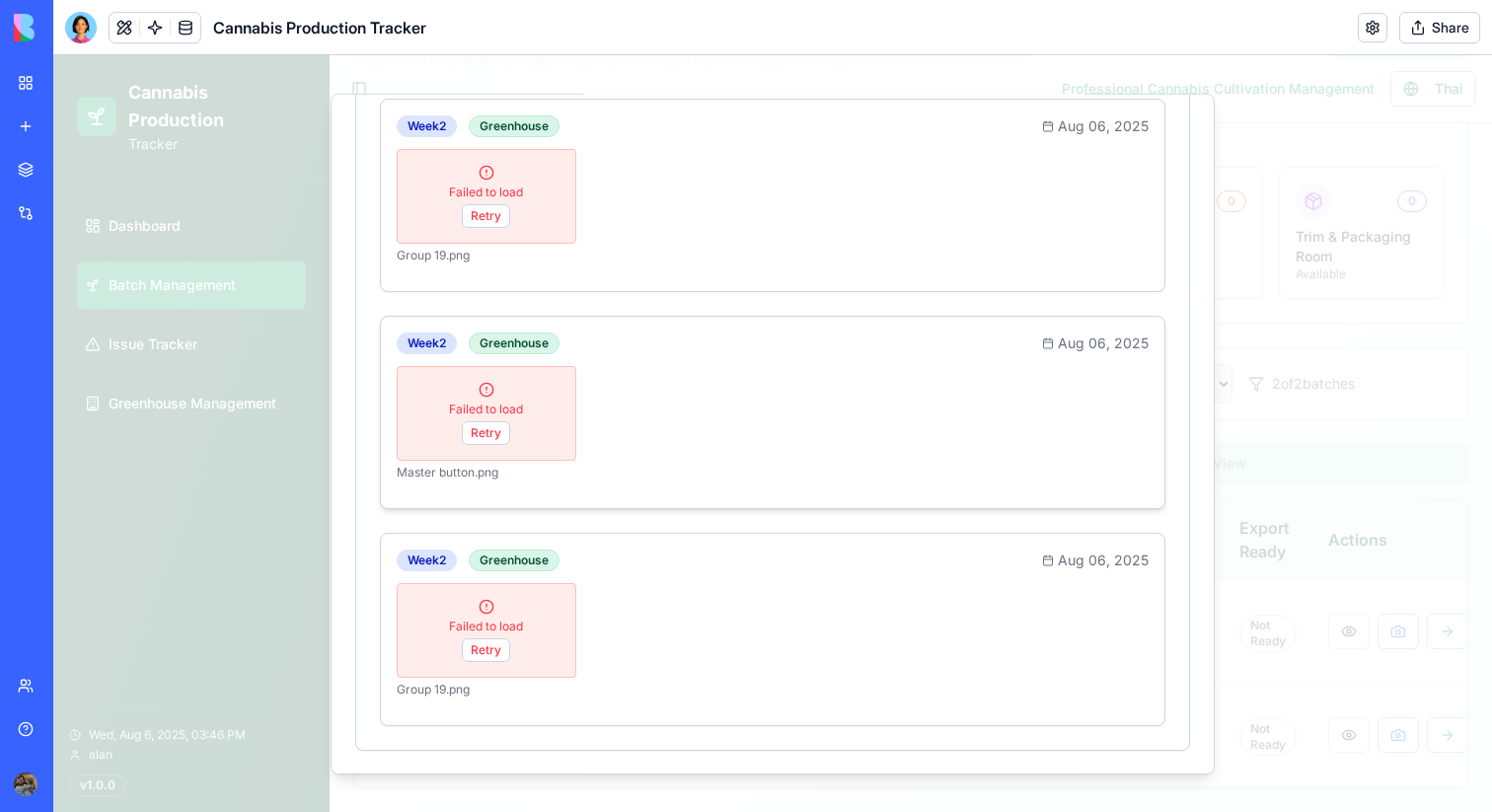 type 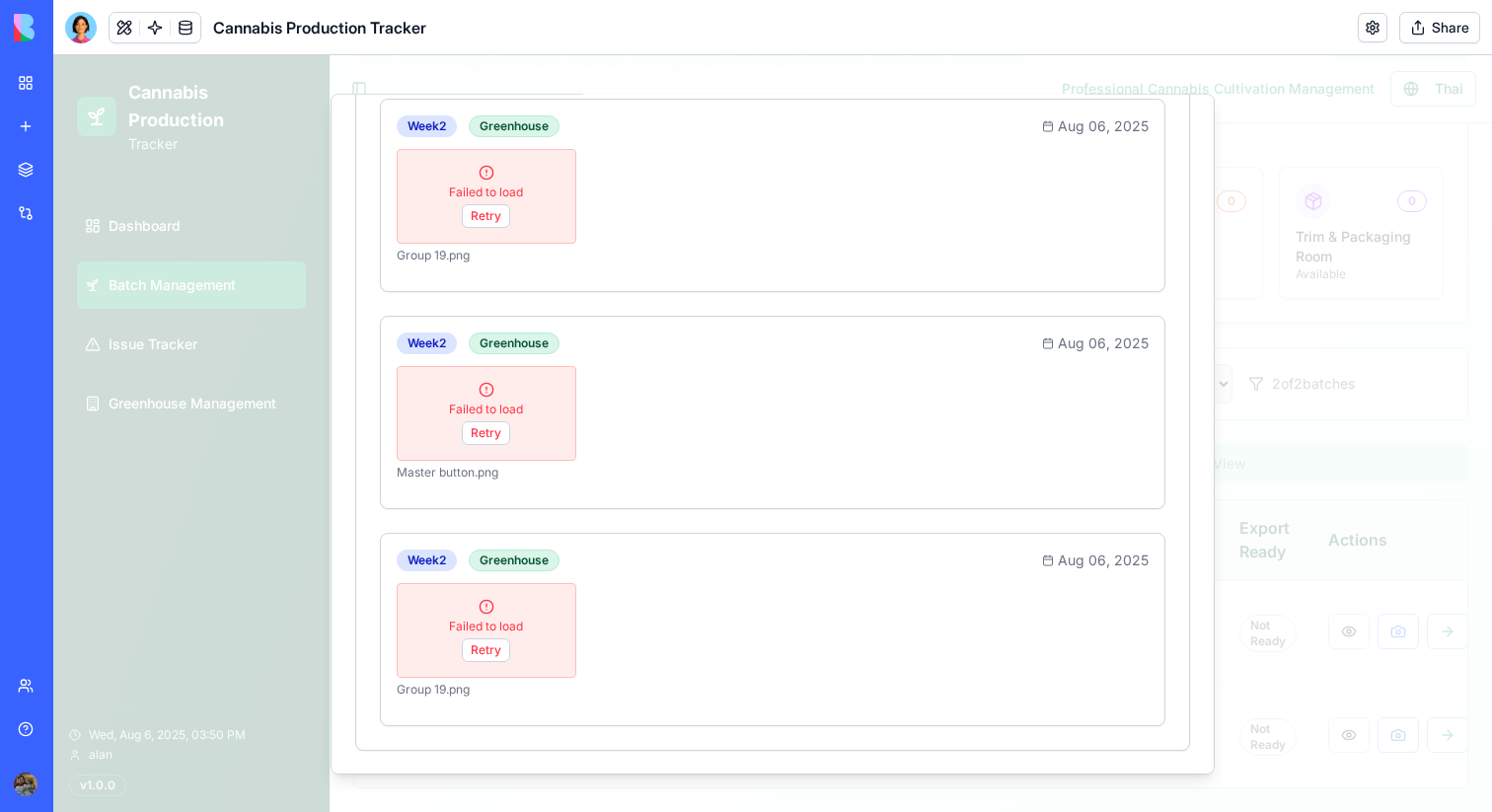 click at bounding box center (773, 433) 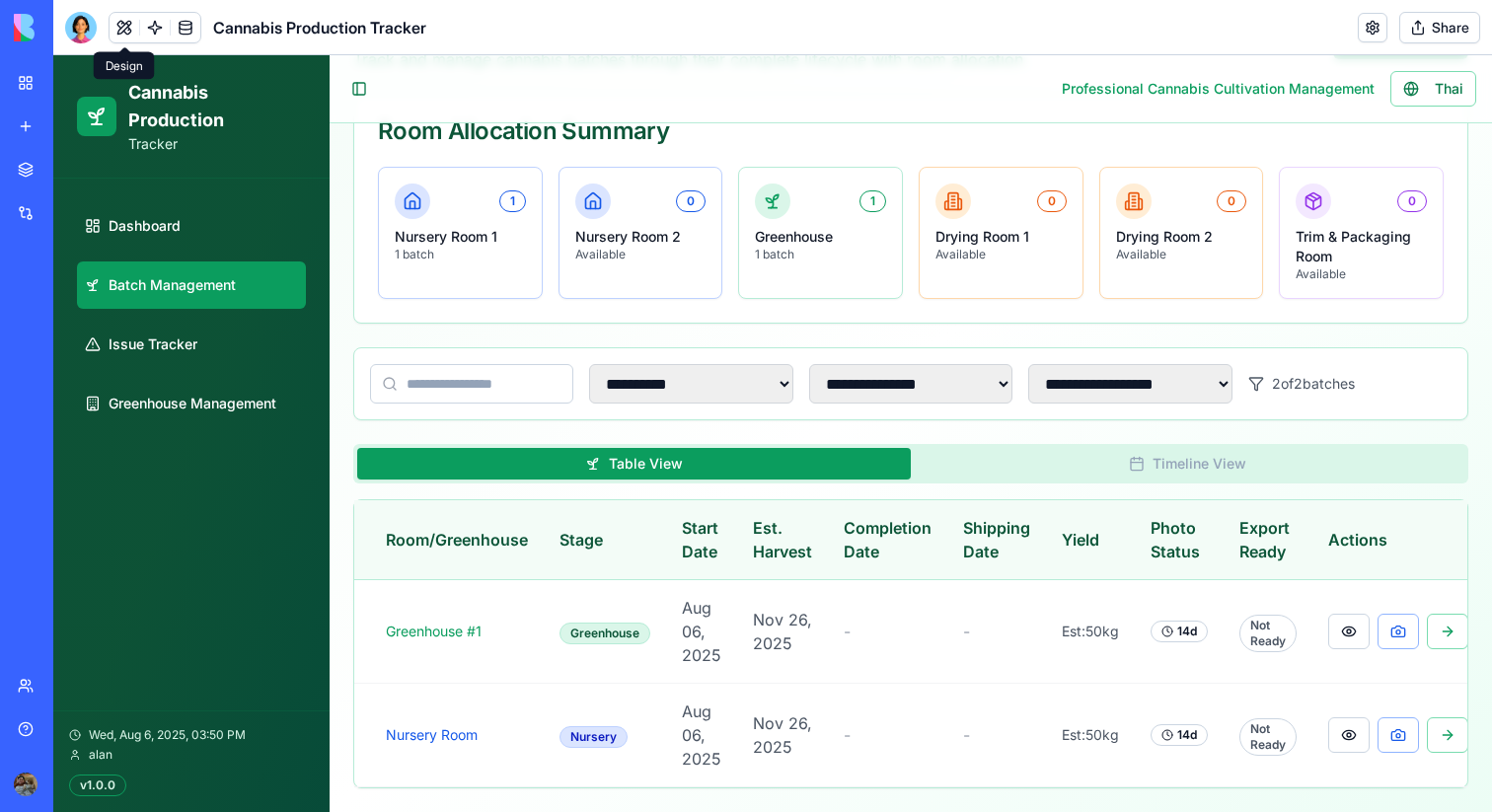 click at bounding box center [124, 28] 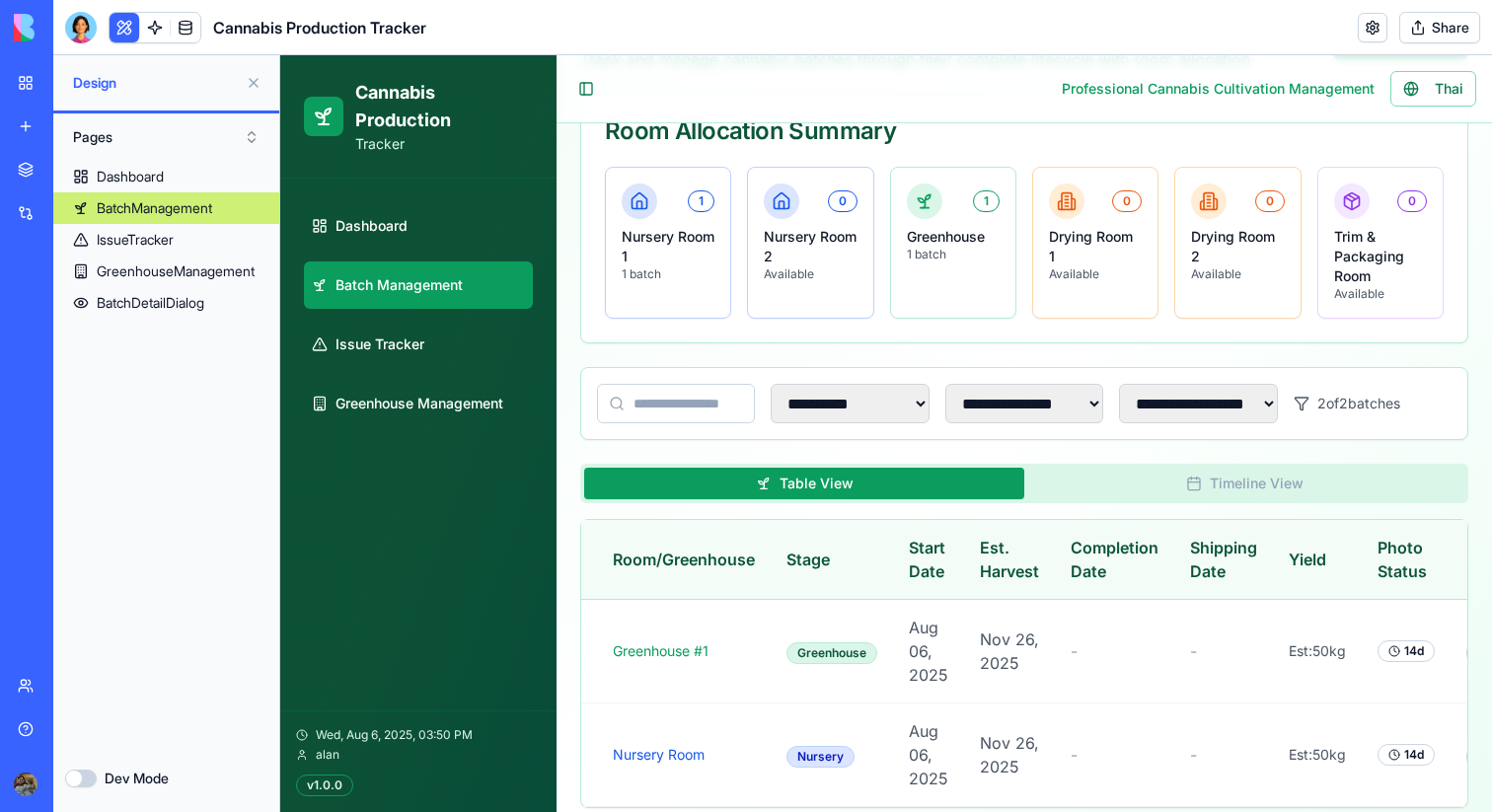 click on "Dev Mode" at bounding box center [81, 778] 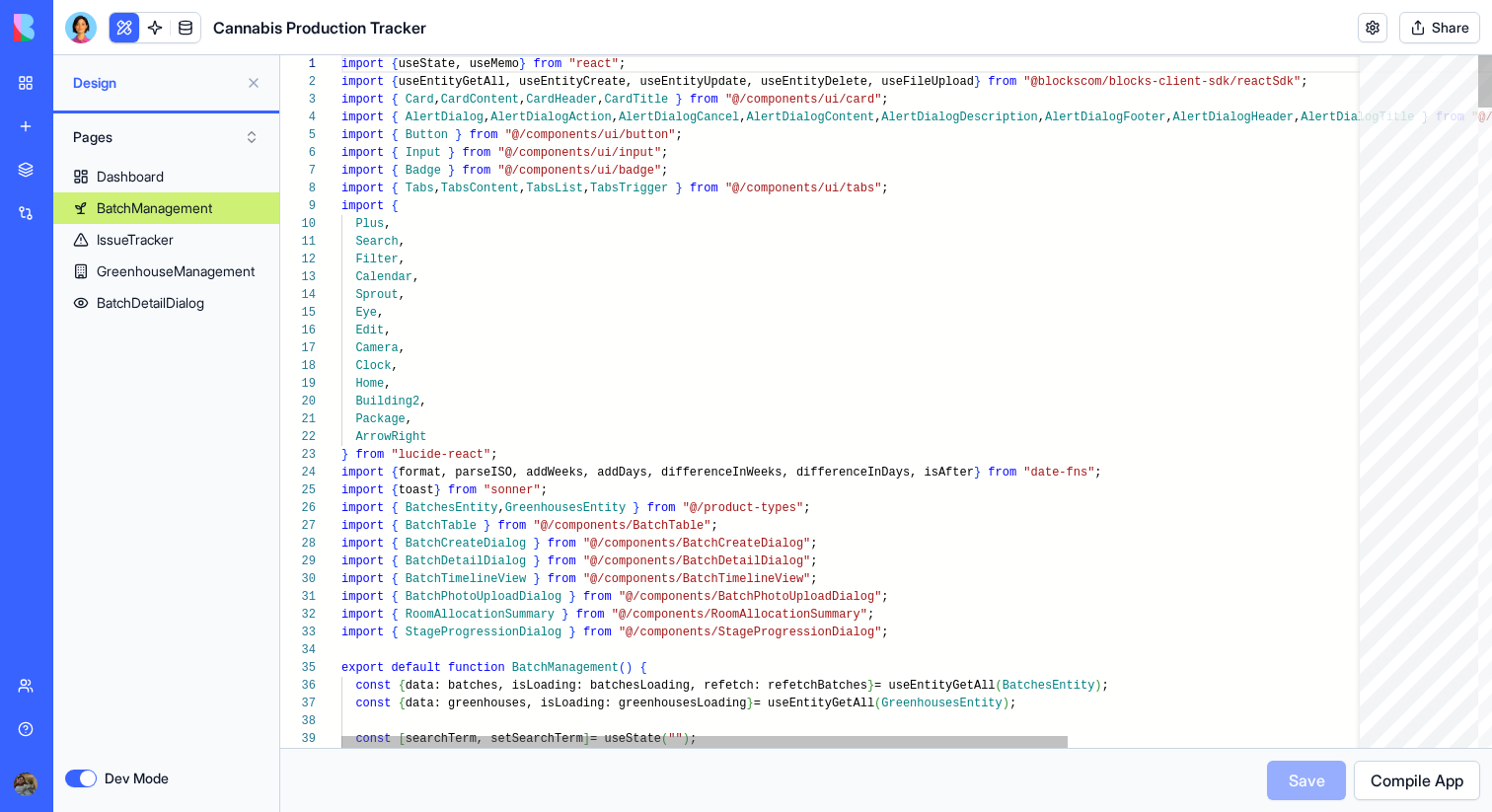 scroll, scrollTop: 71, scrollLeft: 0, axis: vertical 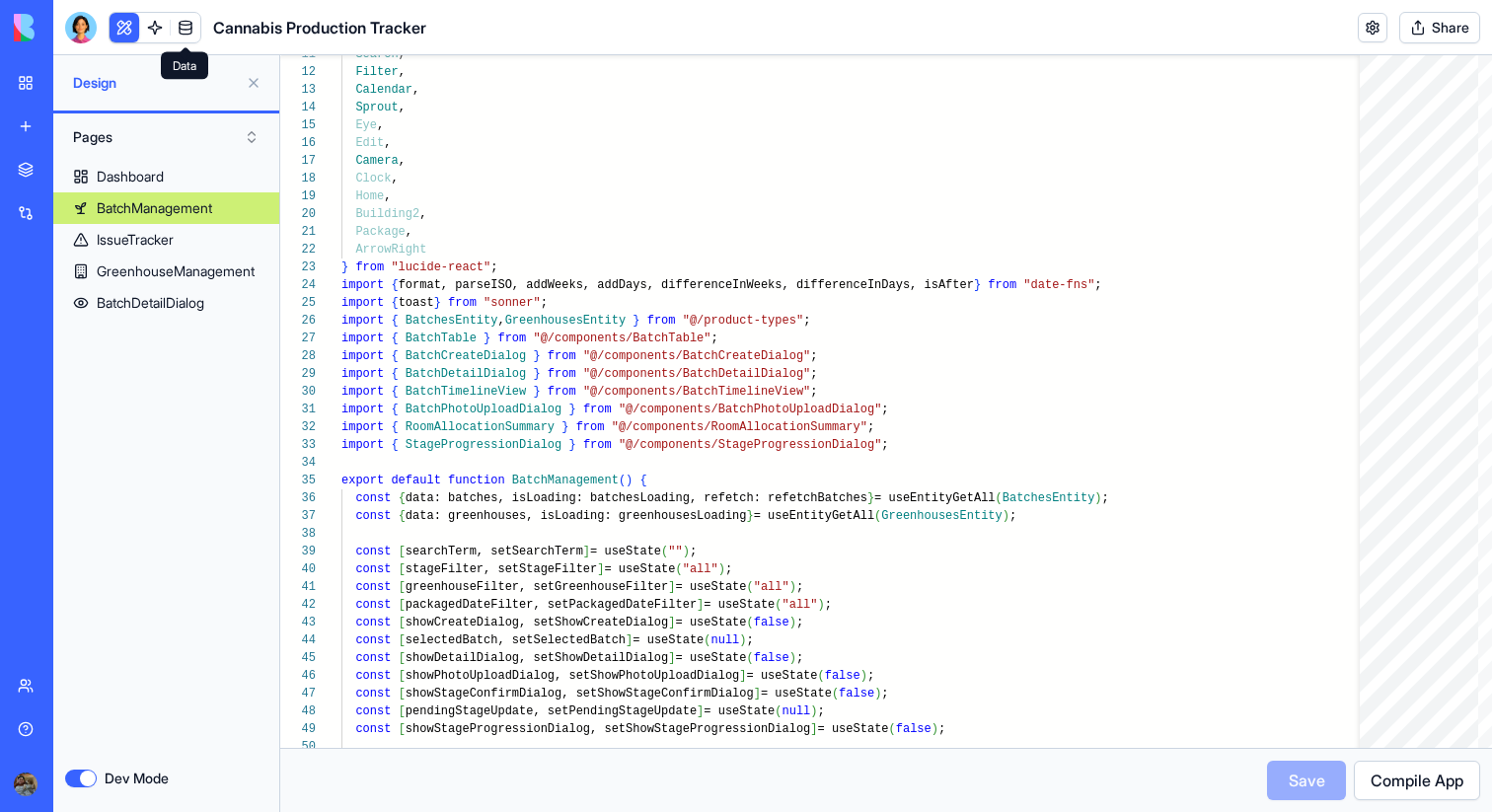 click at bounding box center [186, 28] 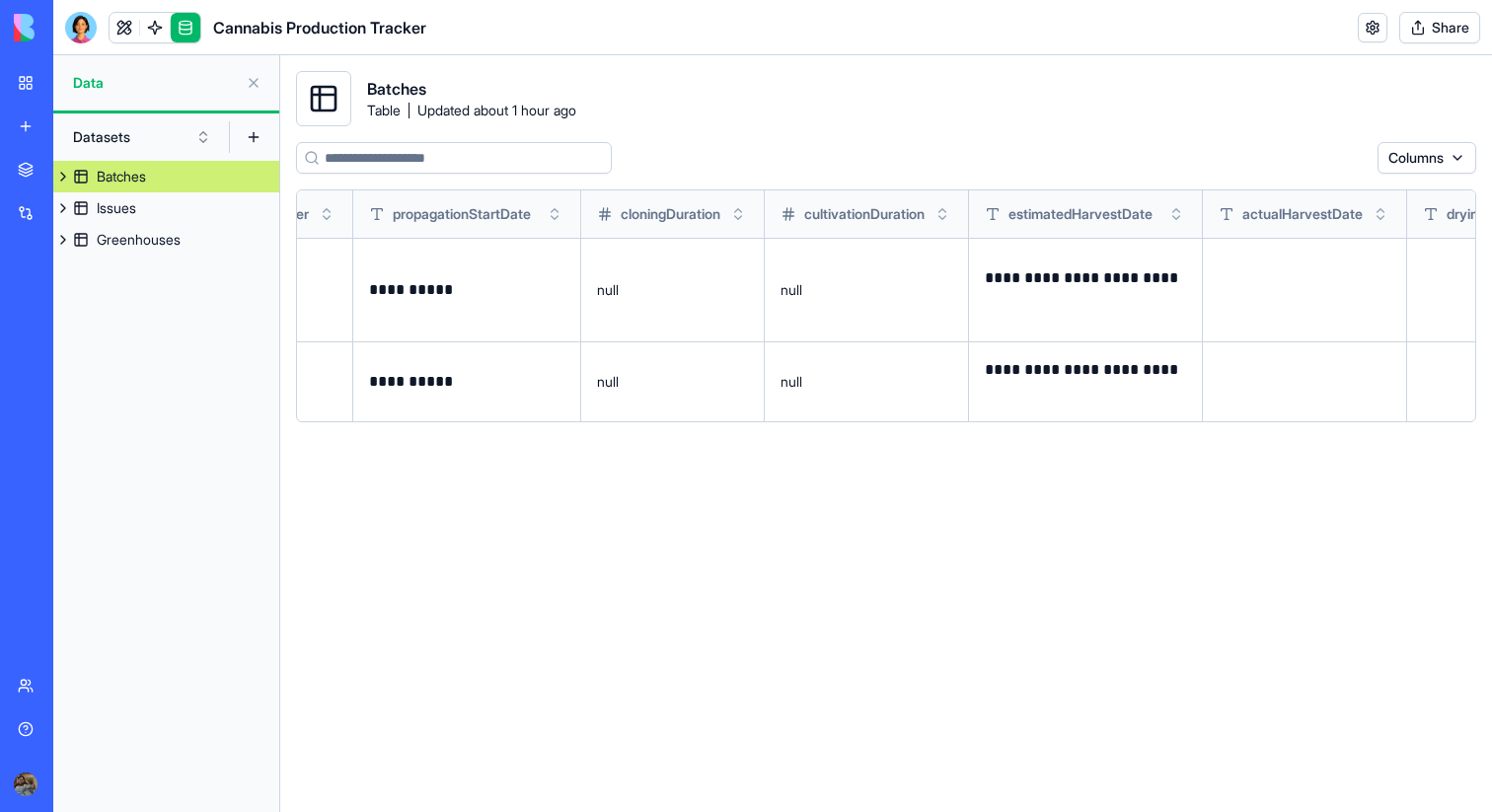 scroll, scrollTop: 0, scrollLeft: 338, axis: horizontal 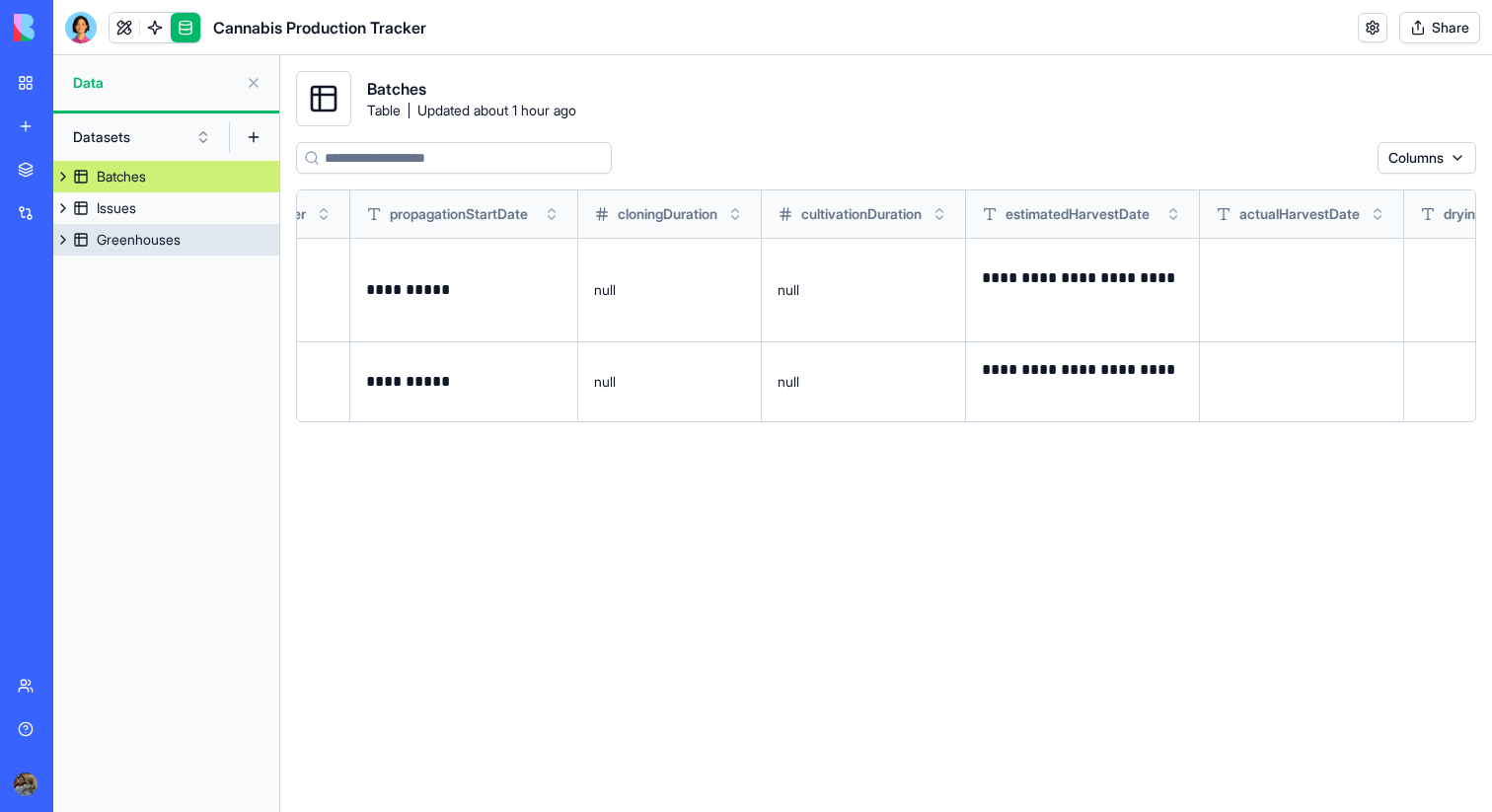 click on "Greenhouses" at bounding box center [166, 240] 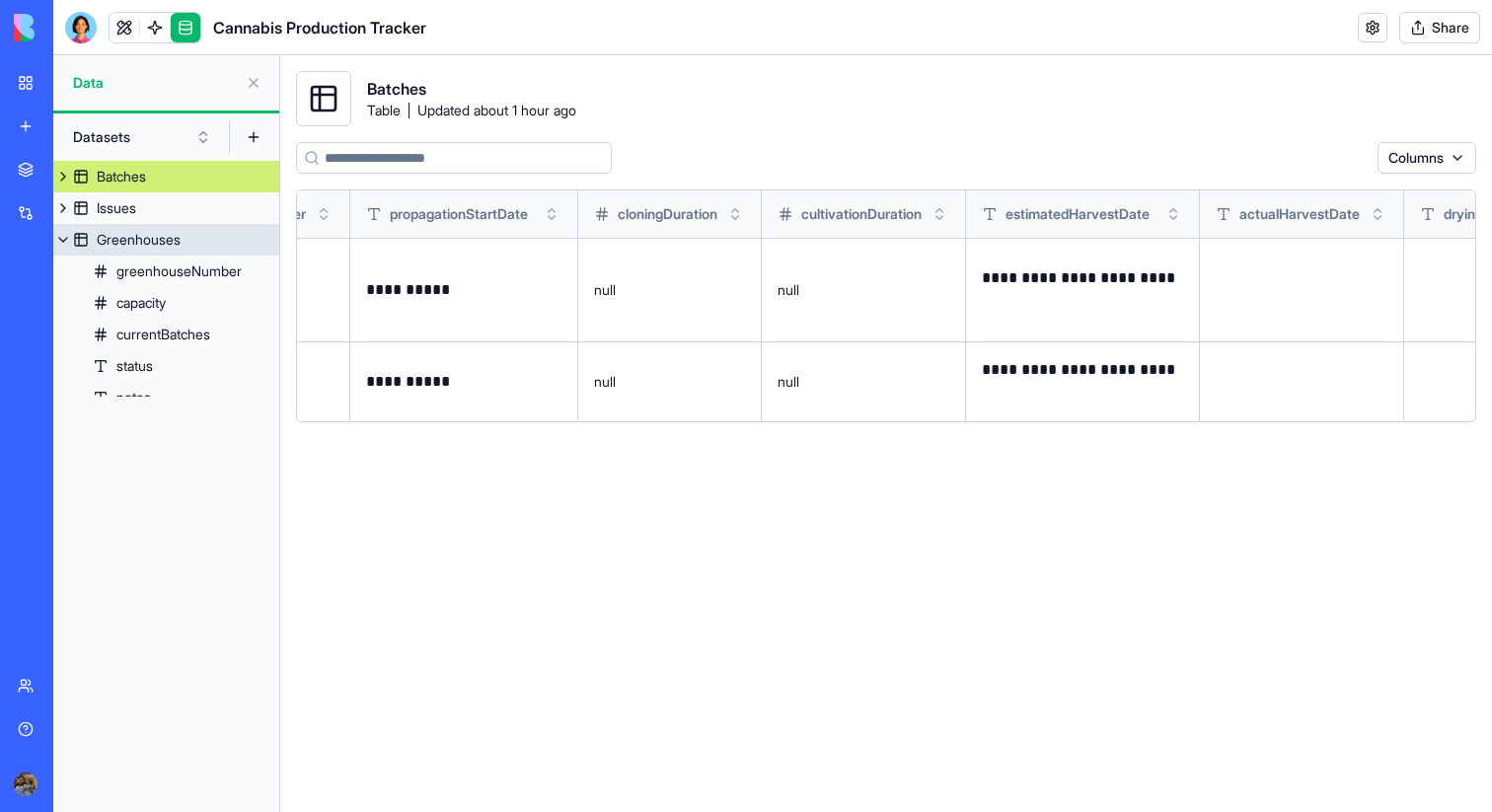 scroll, scrollTop: 0, scrollLeft: 0, axis: both 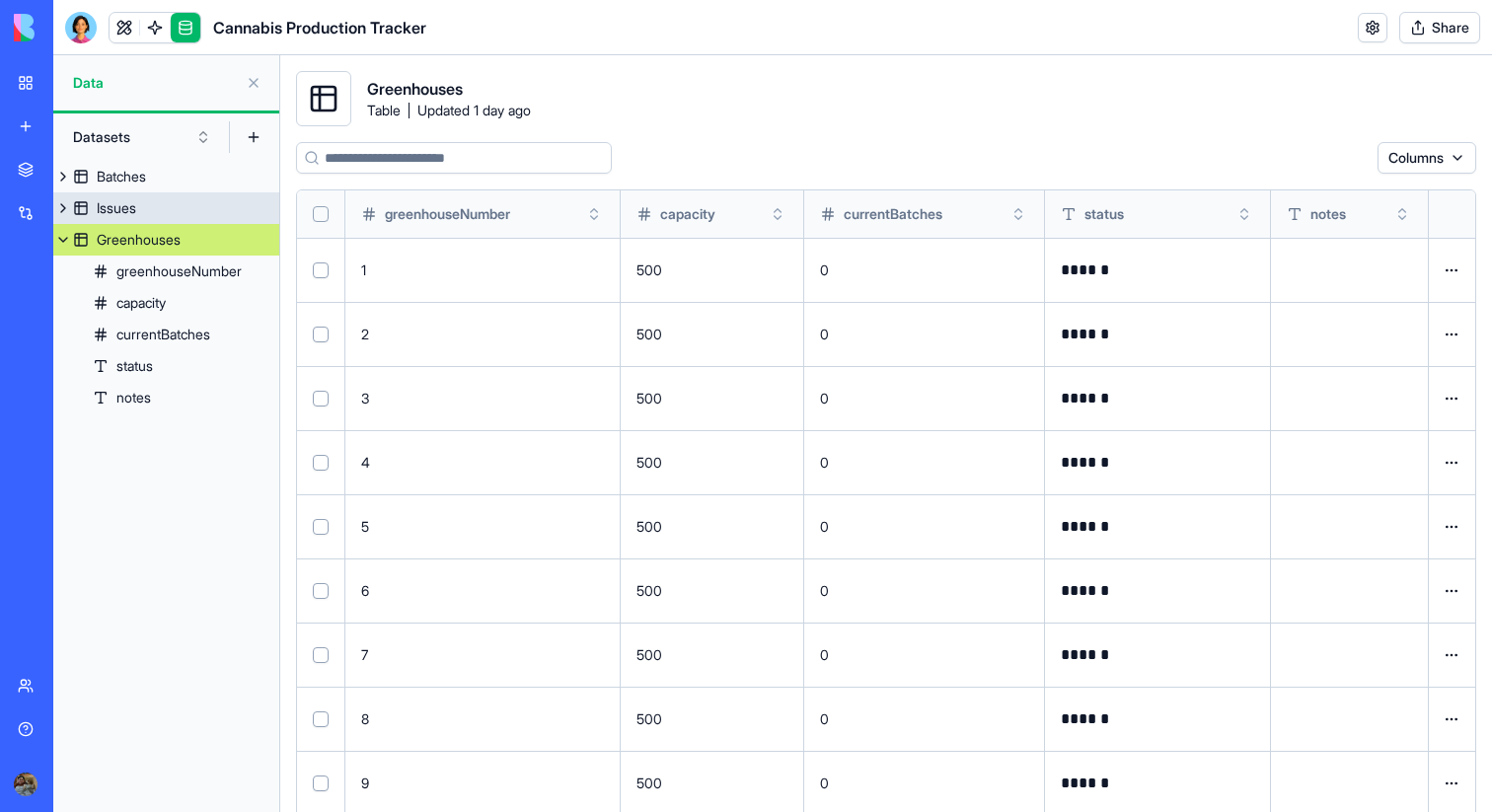 click on "Issues" at bounding box center [166, 208] 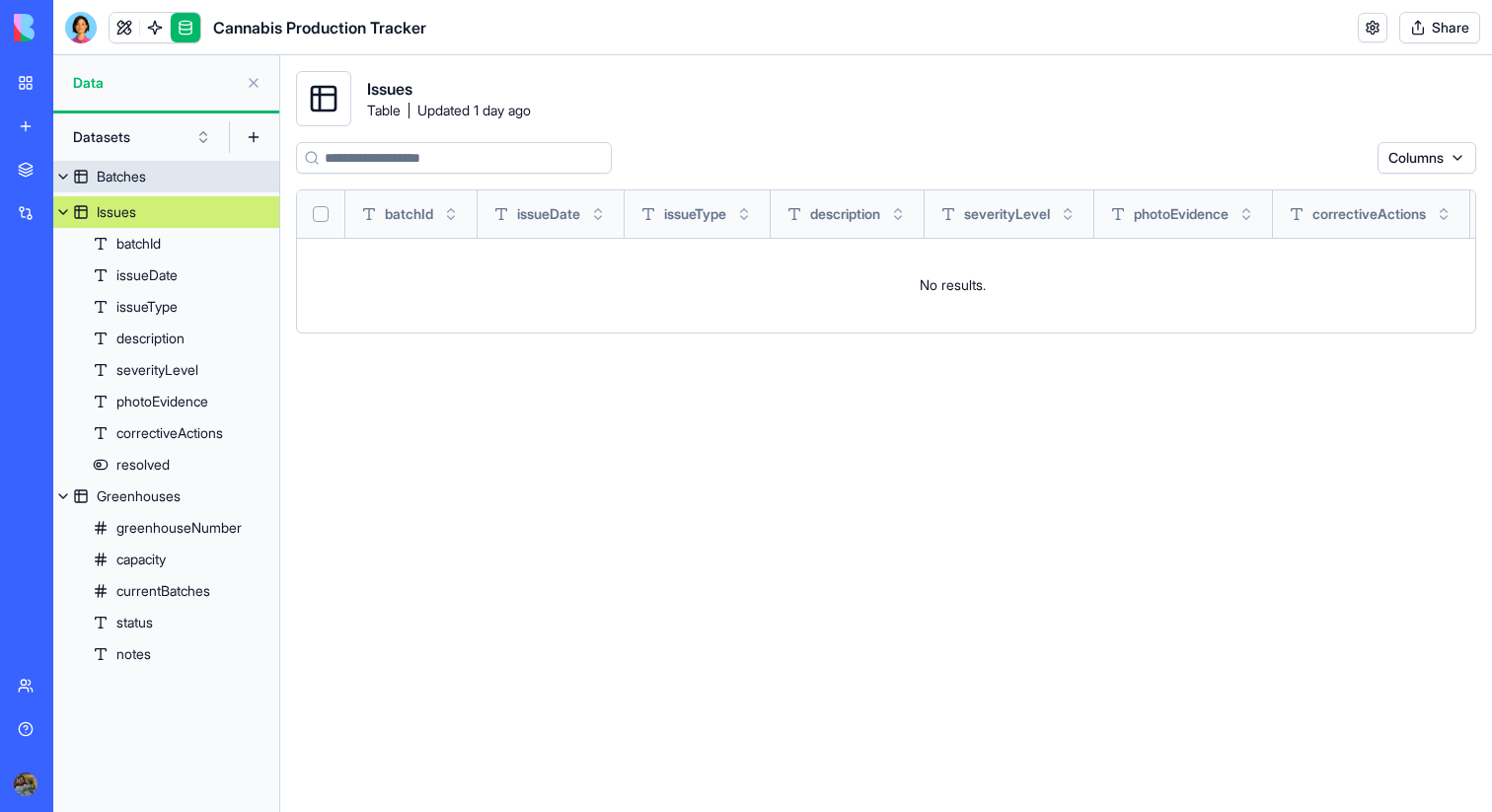 click on "Batches" at bounding box center [166, 177] 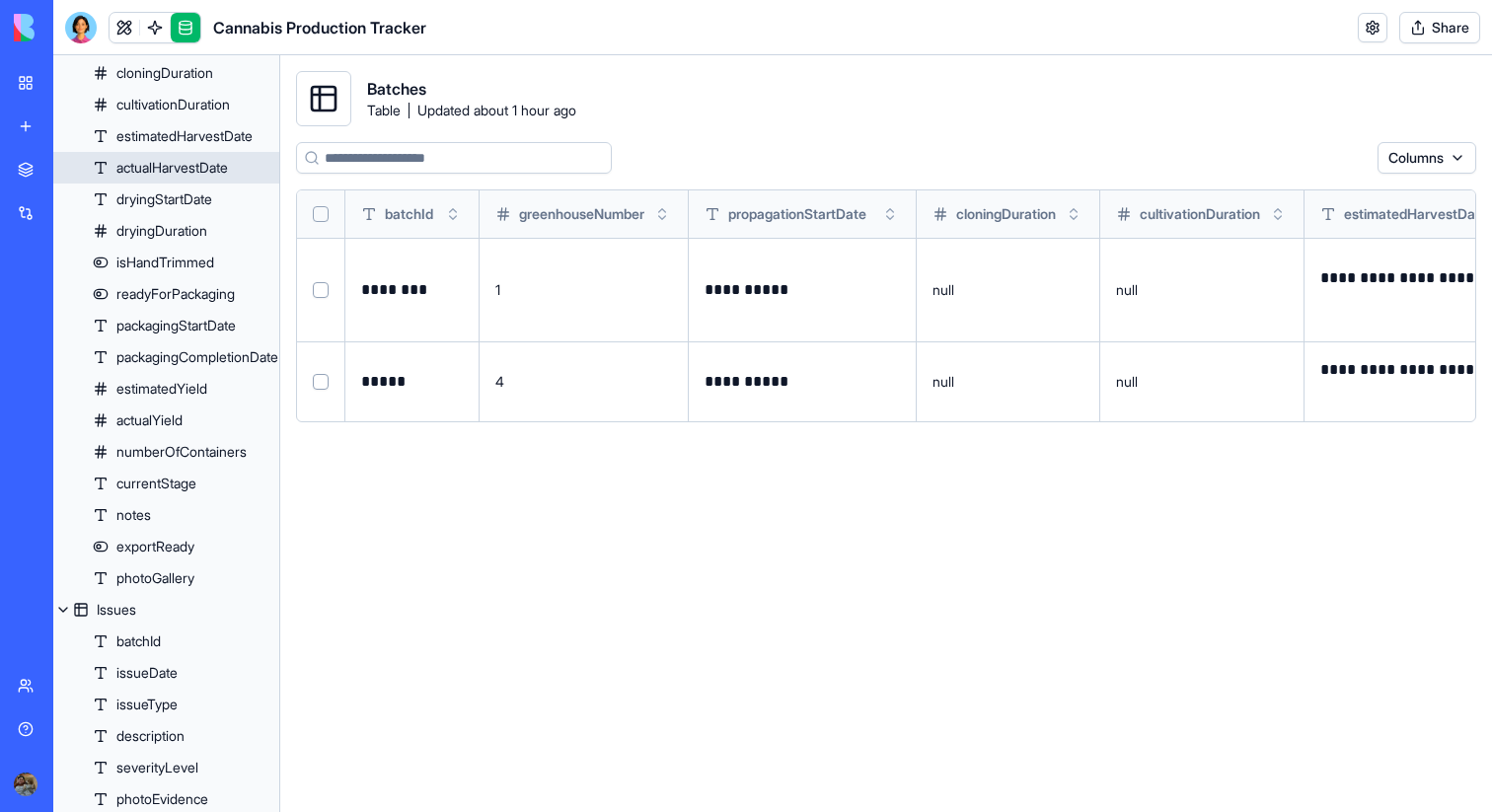 scroll, scrollTop: 244, scrollLeft: 0, axis: vertical 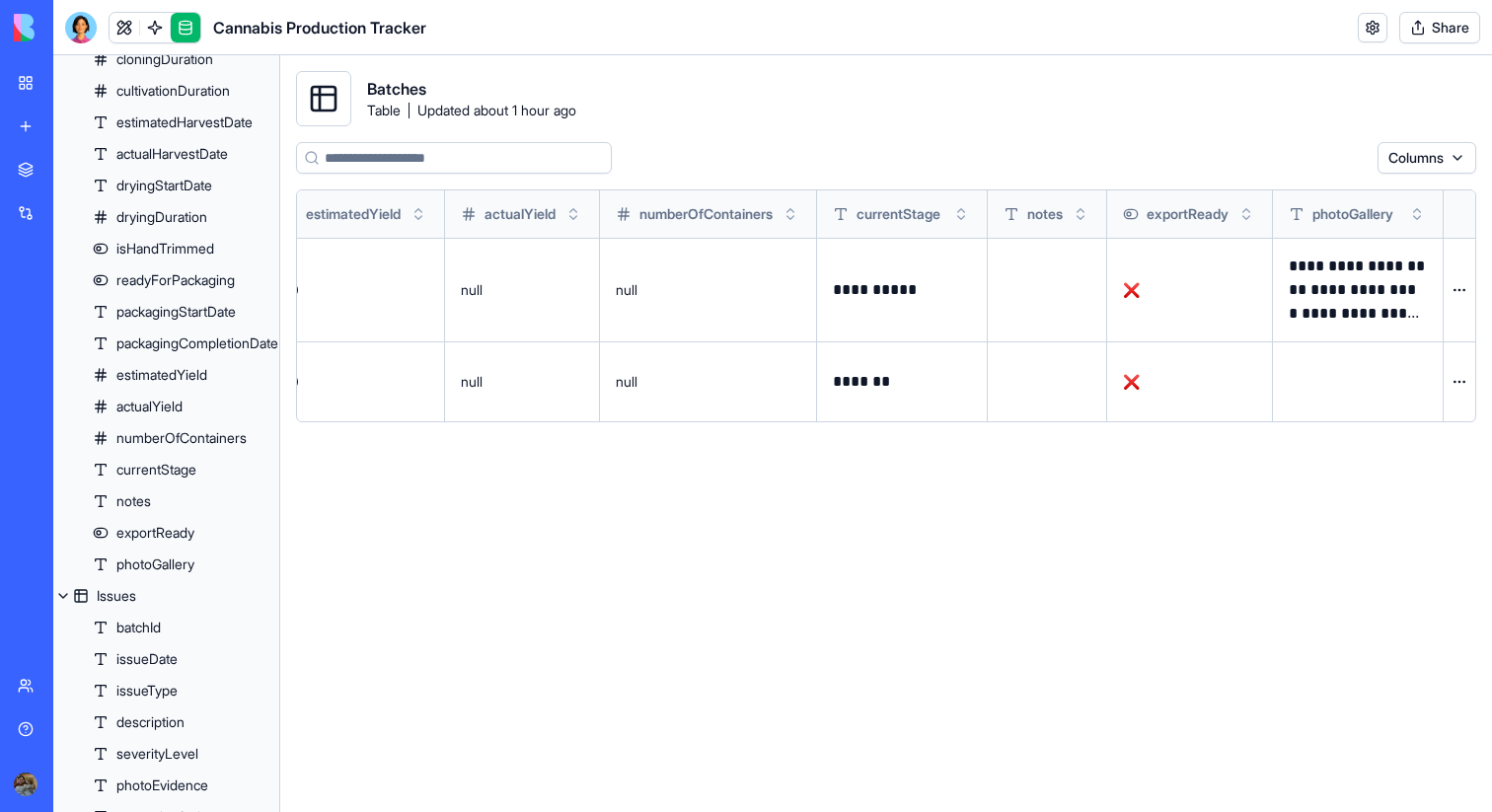 click at bounding box center [0, 0] 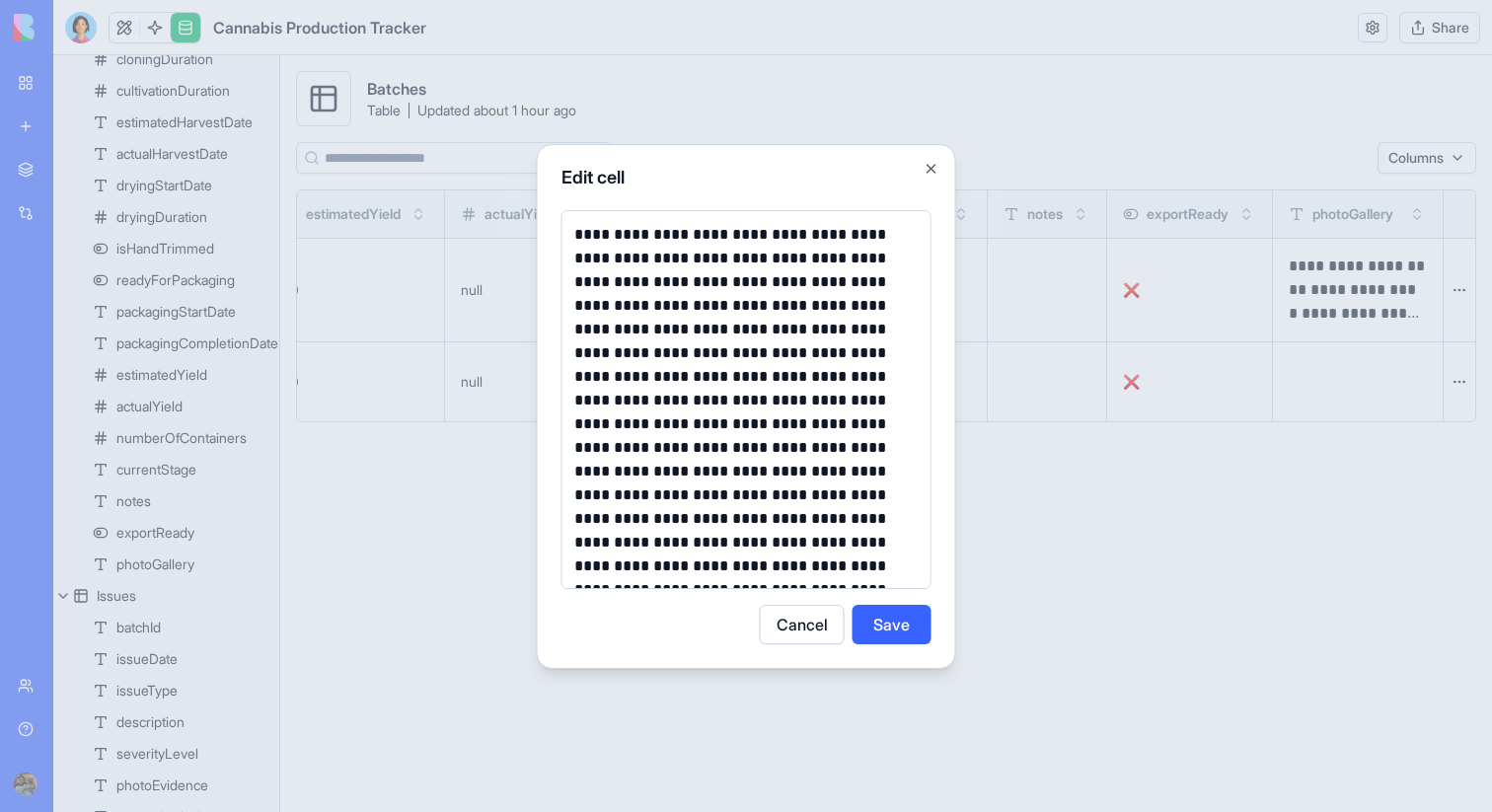 click at bounding box center [746, 406] 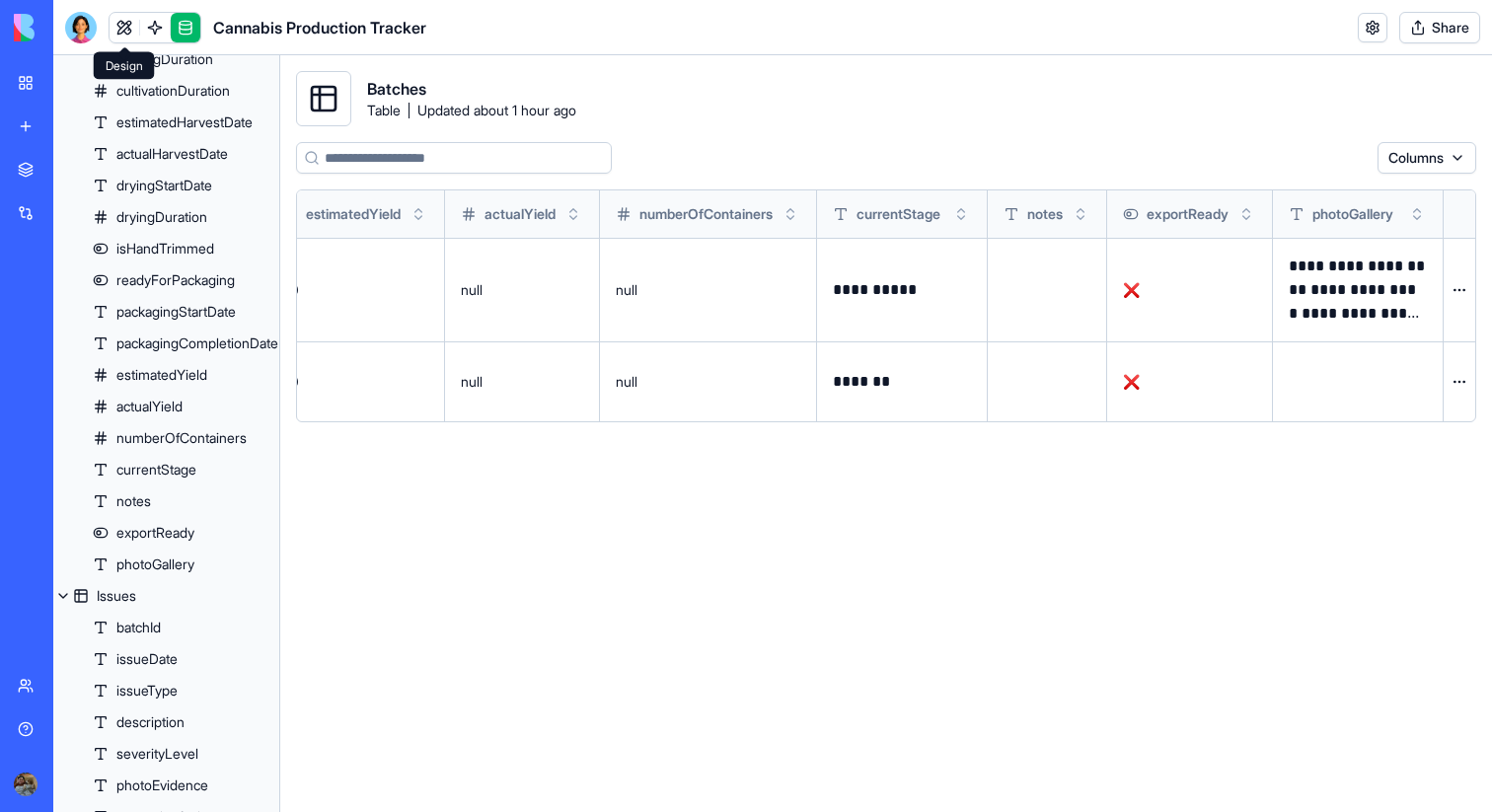 click at bounding box center [124, 28] 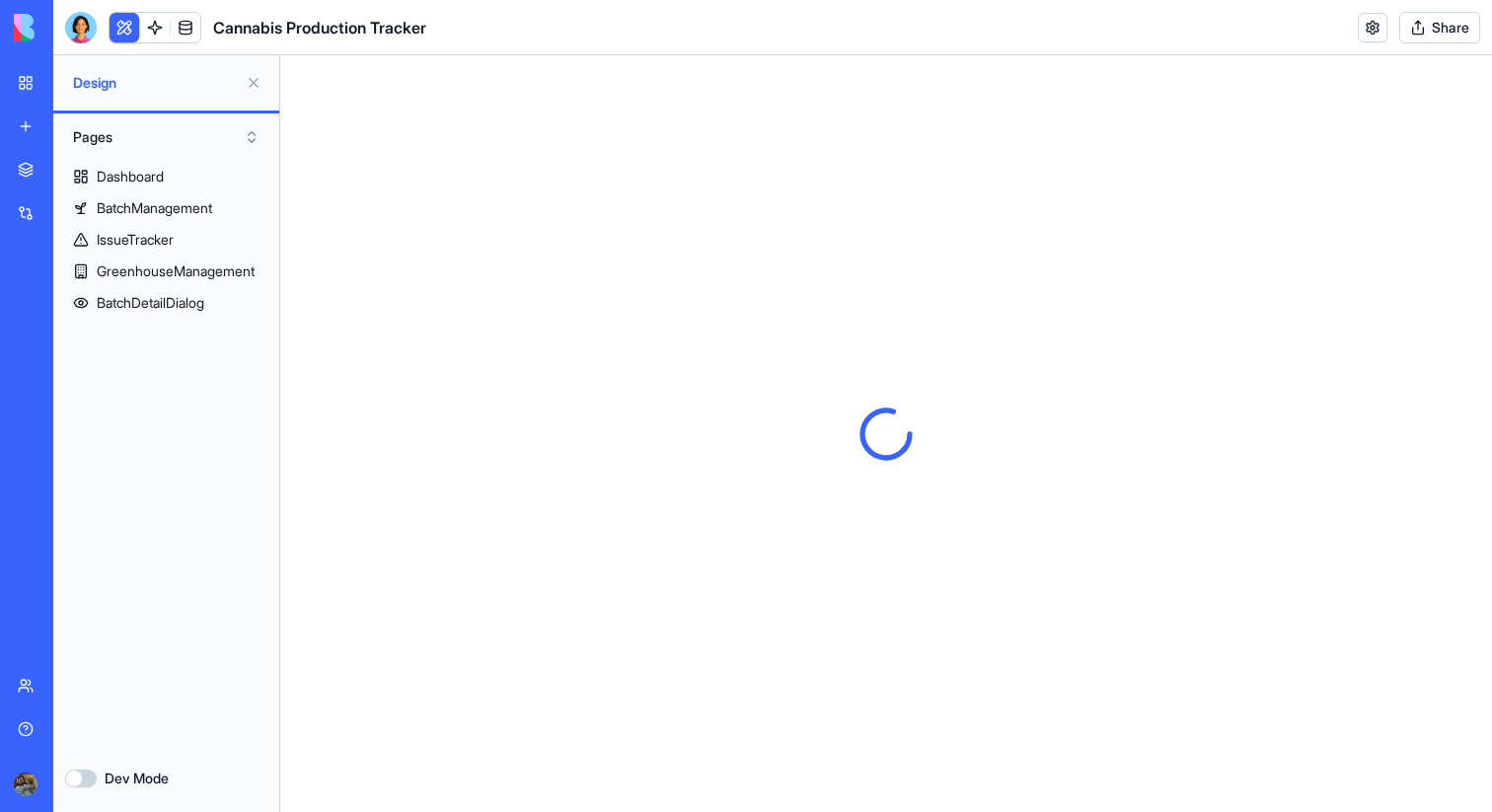 scroll, scrollTop: 0, scrollLeft: 0, axis: both 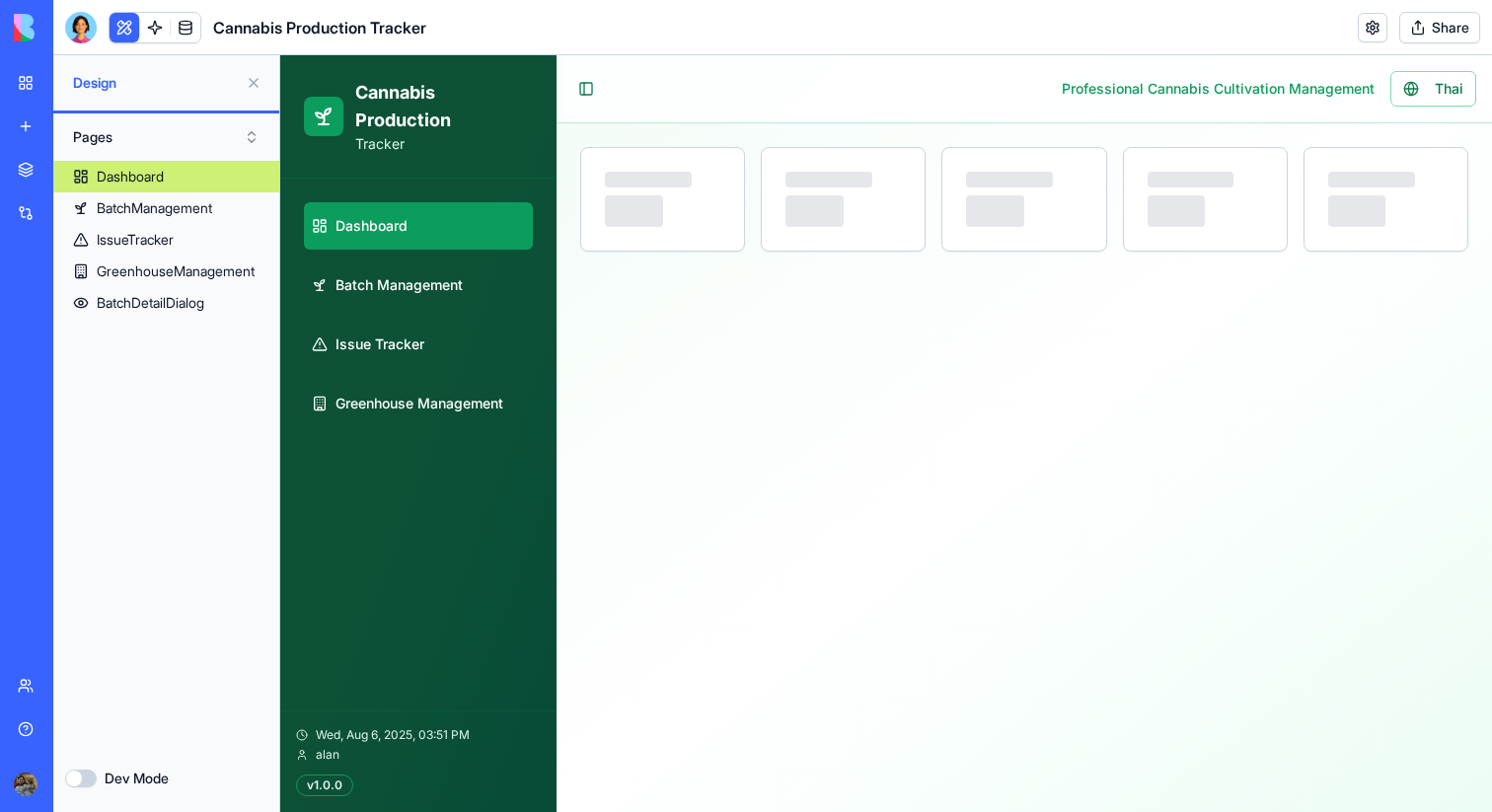 select on "**" 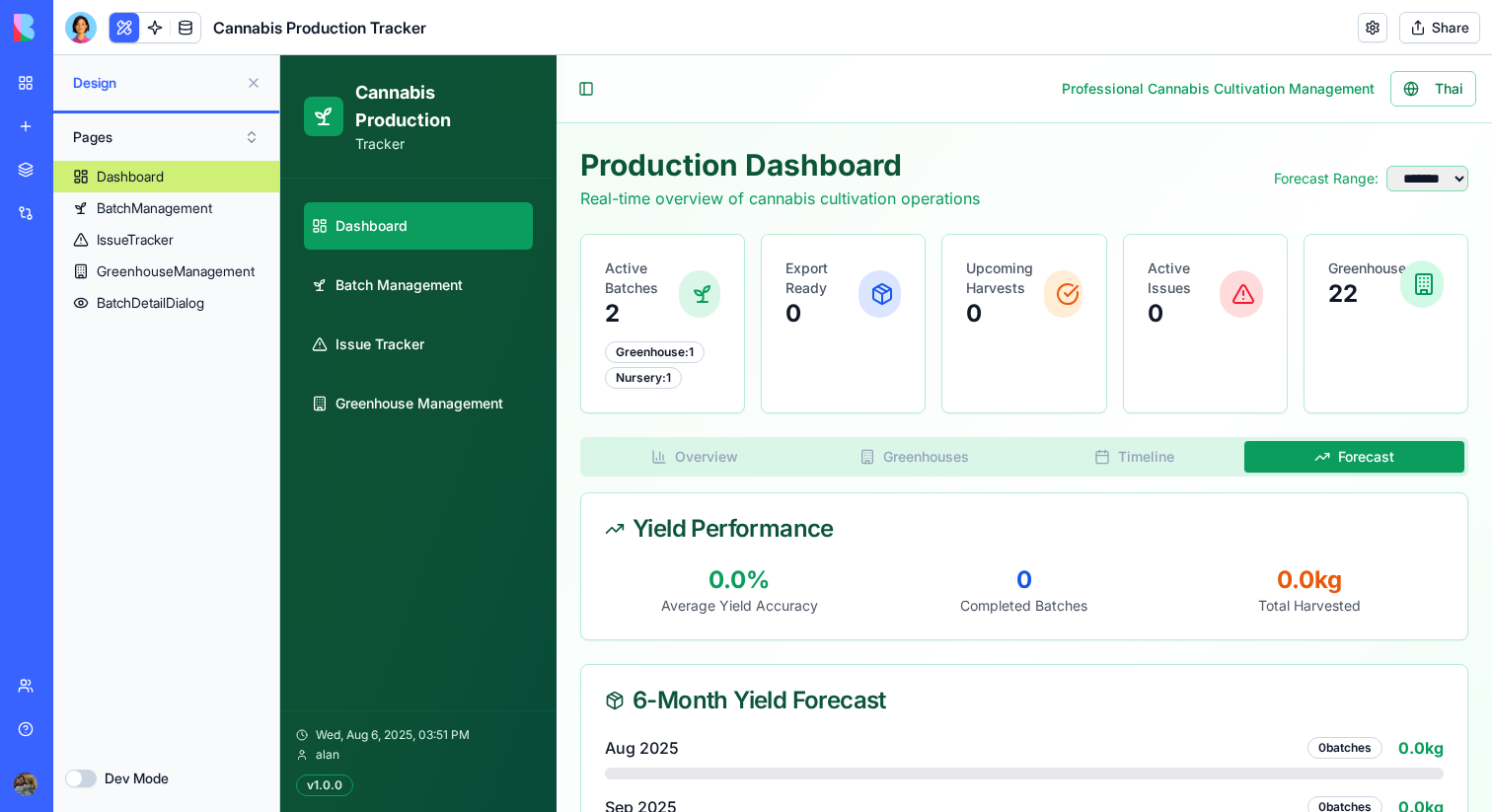 click on "Forecast" at bounding box center (1354, 457) 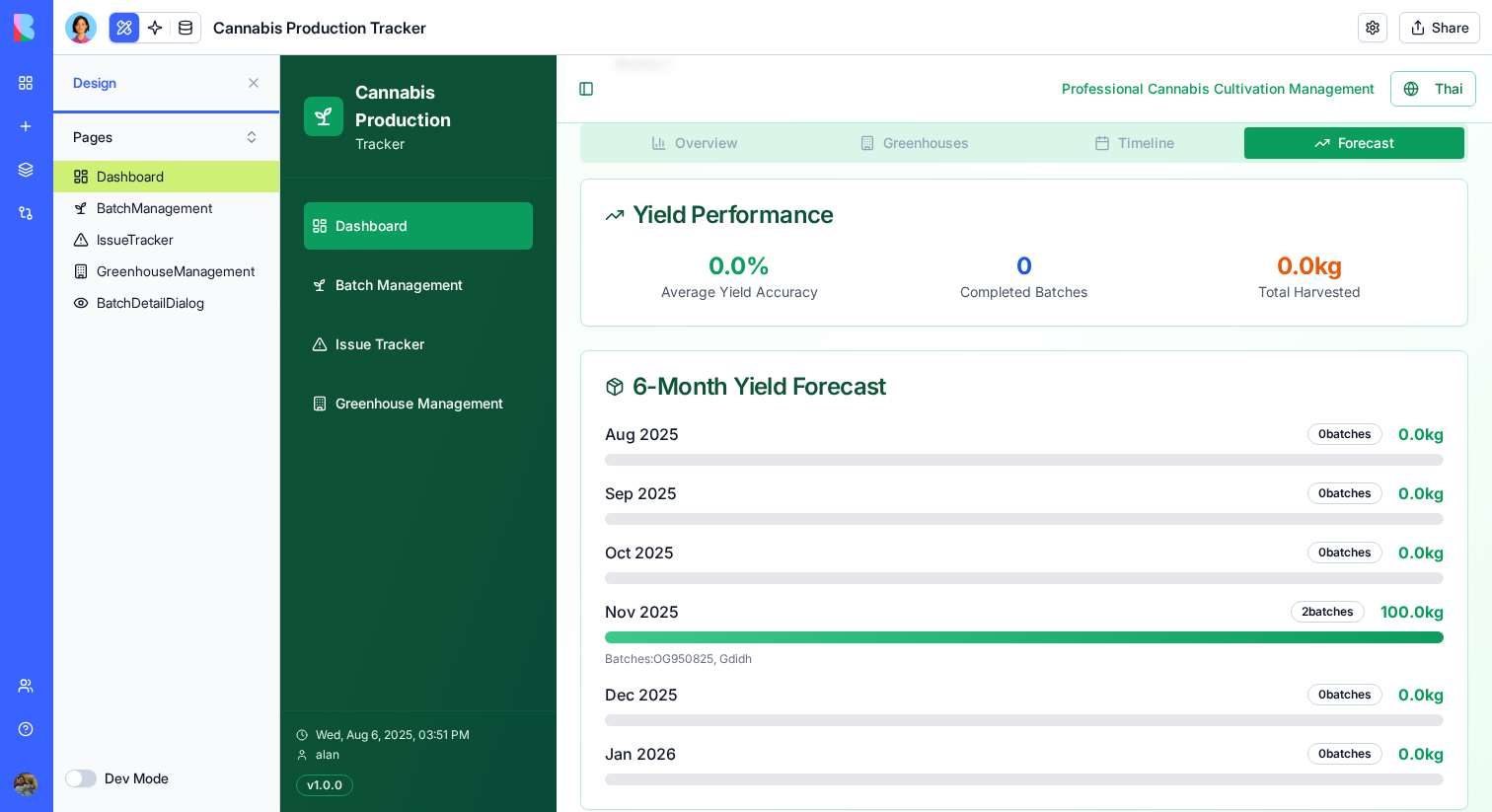 scroll, scrollTop: 320, scrollLeft: 0, axis: vertical 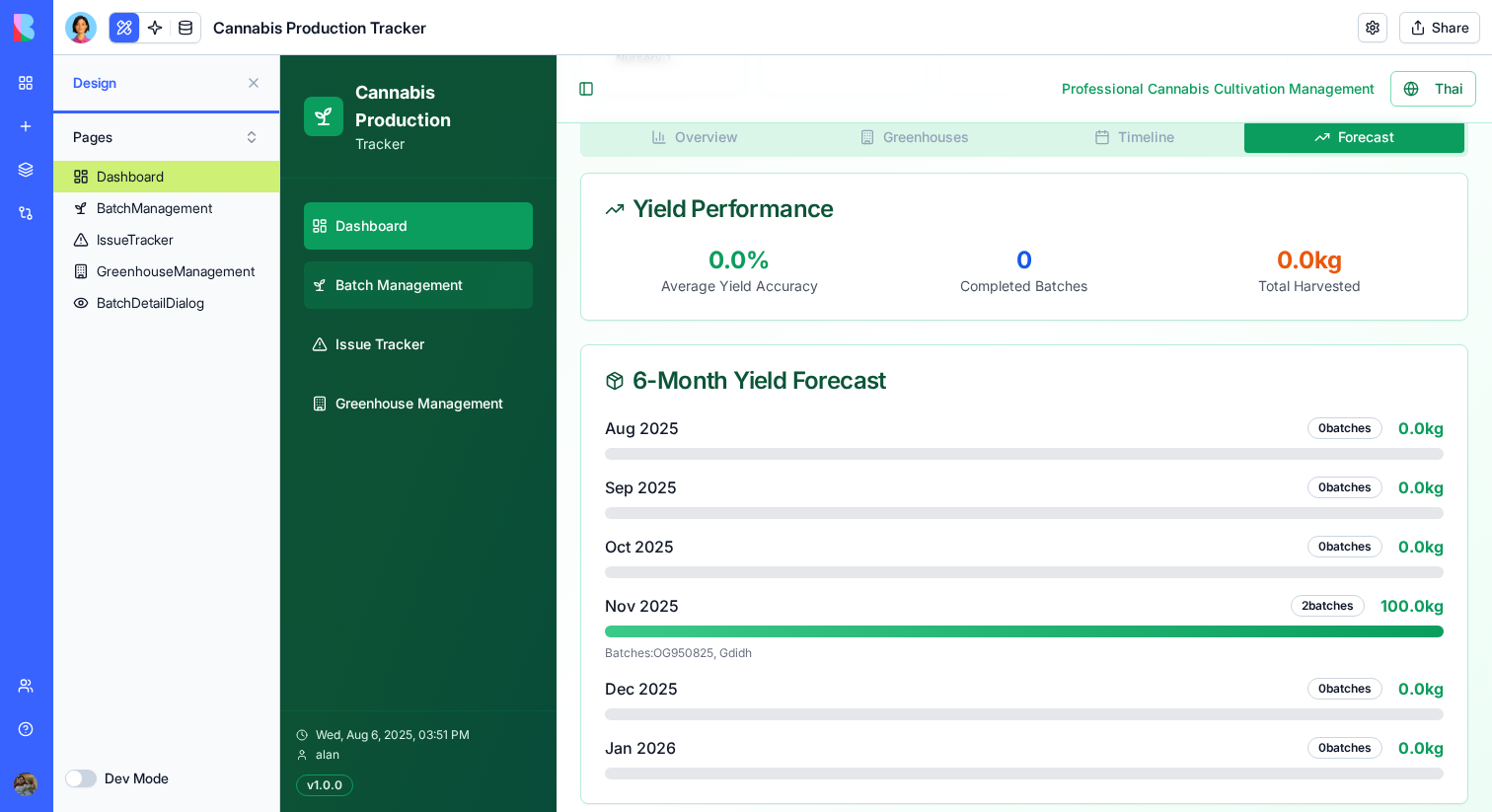 click on "Batch Management" at bounding box center (418, 285) 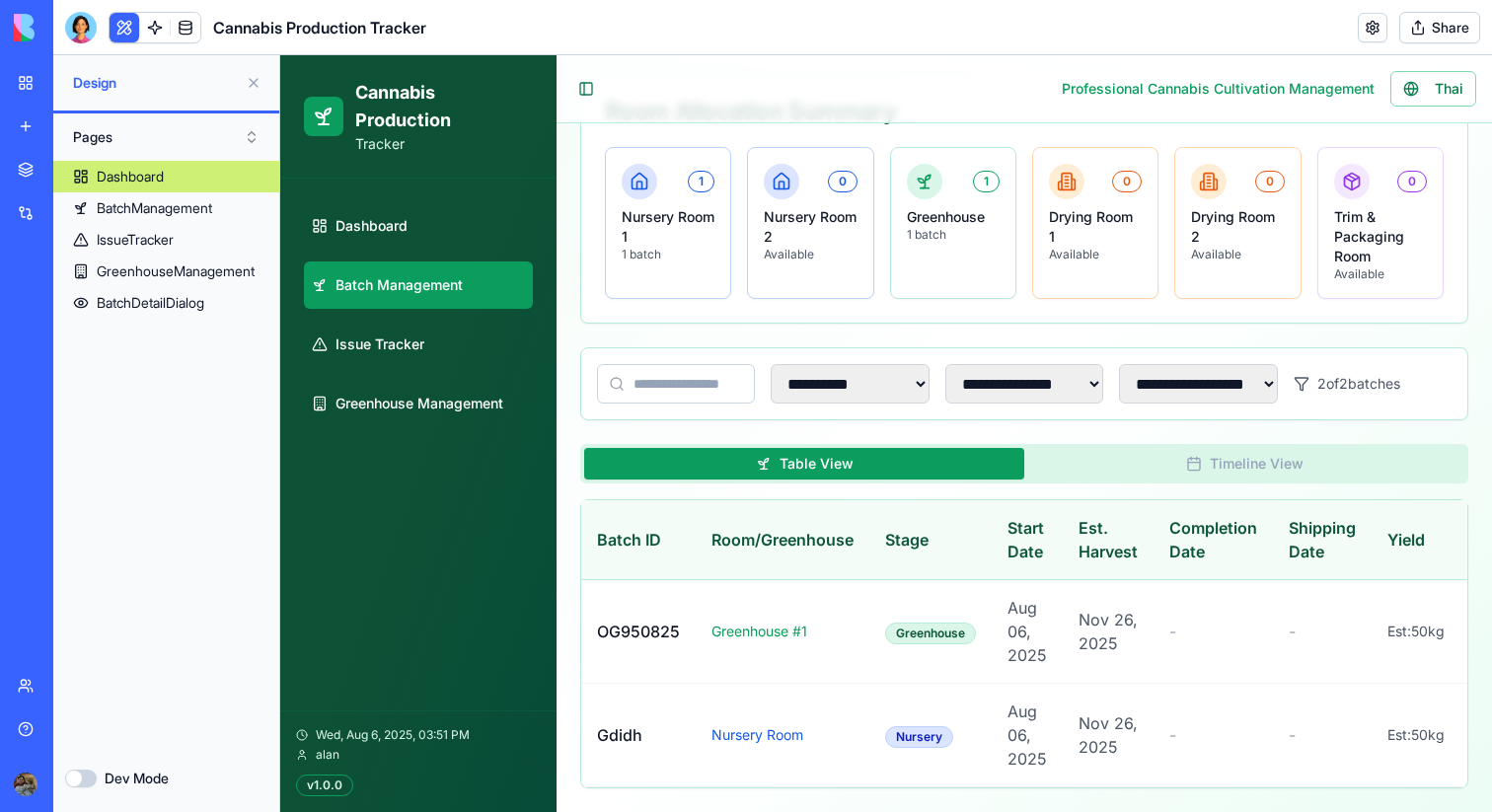 scroll, scrollTop: 159, scrollLeft: 0, axis: vertical 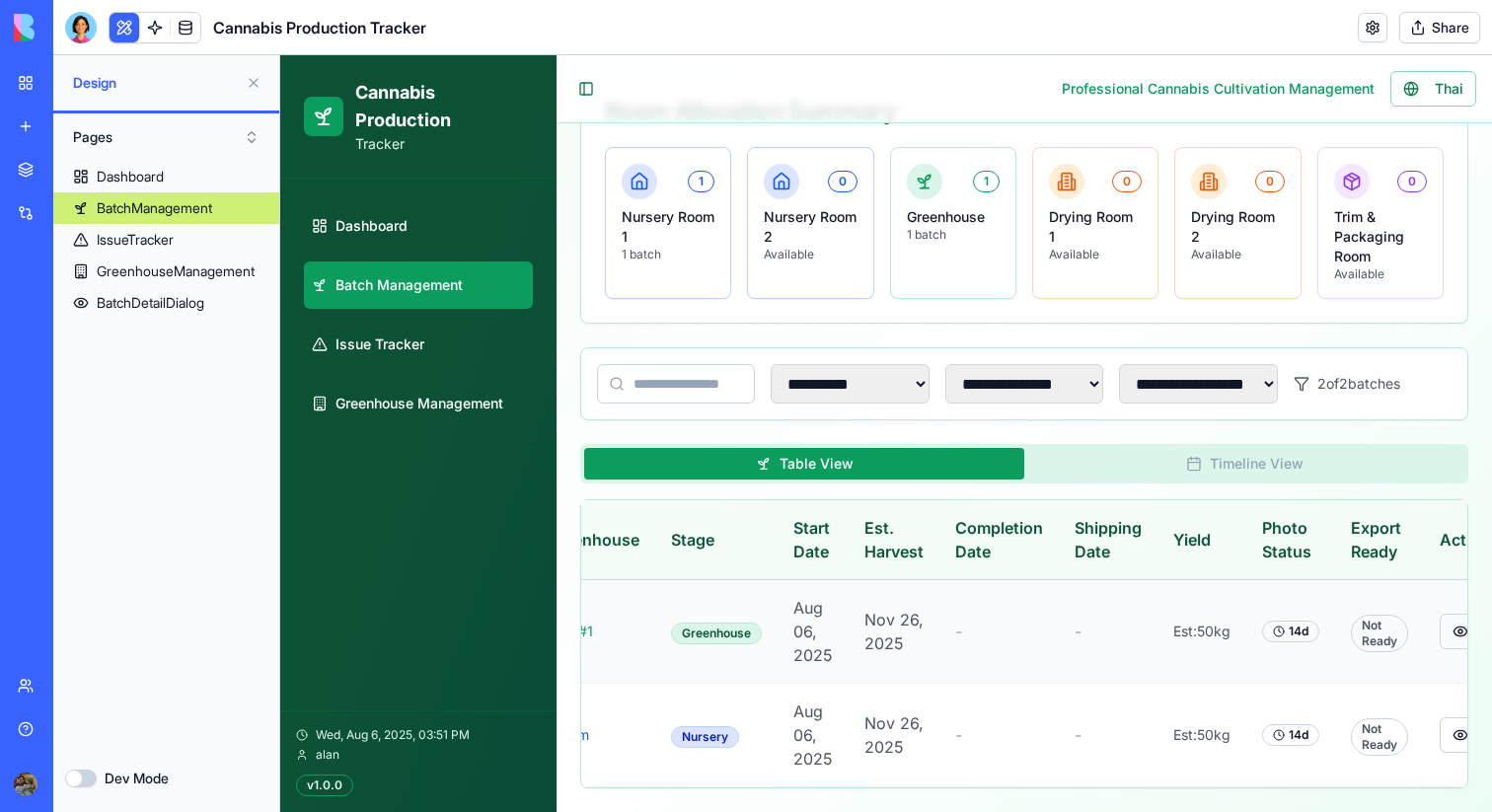 click at bounding box center (1460, 631) 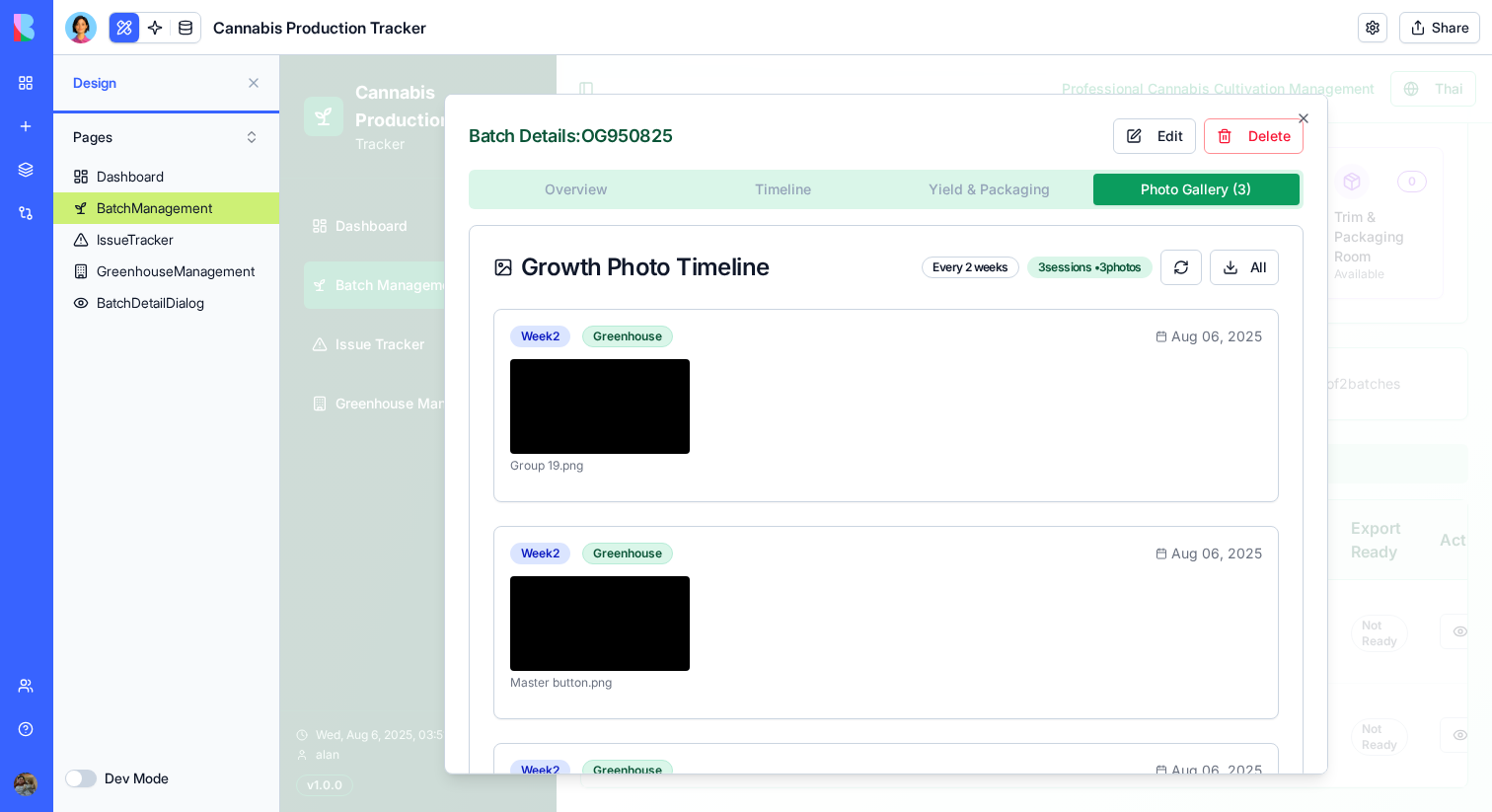 click on "Photo Gallery ( 3 )" at bounding box center (1197, 188) 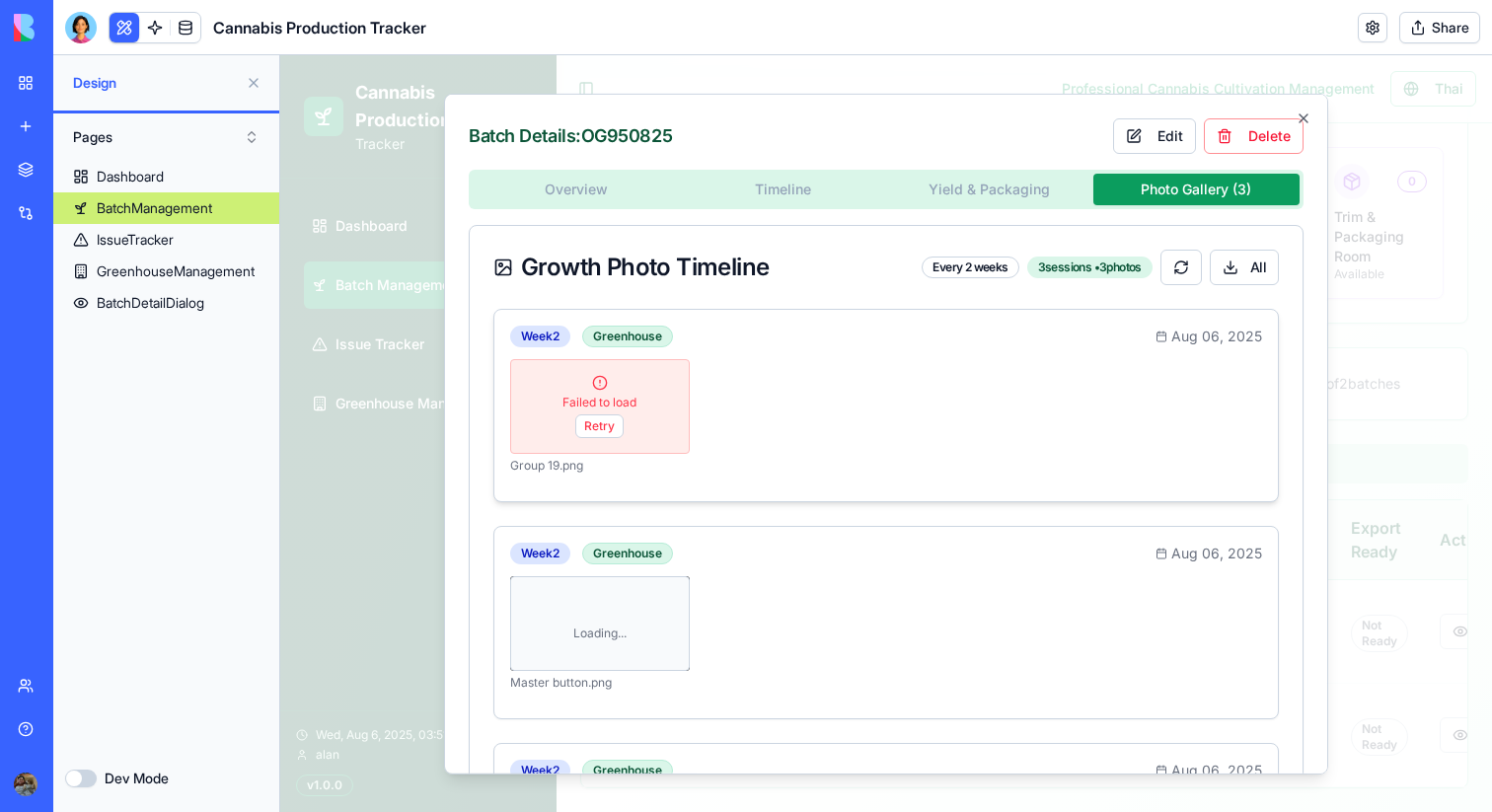 type 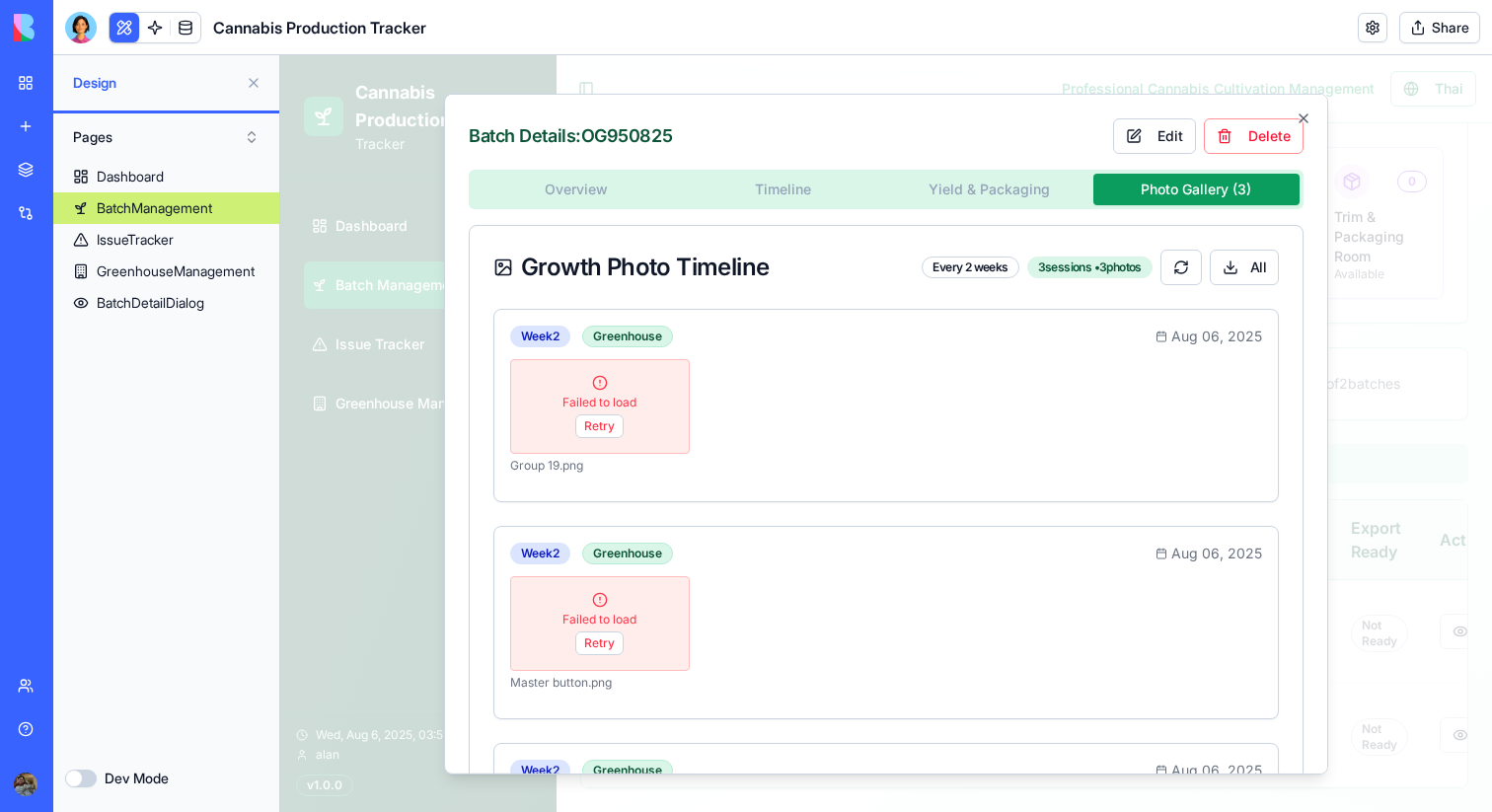 click at bounding box center (886, 433) 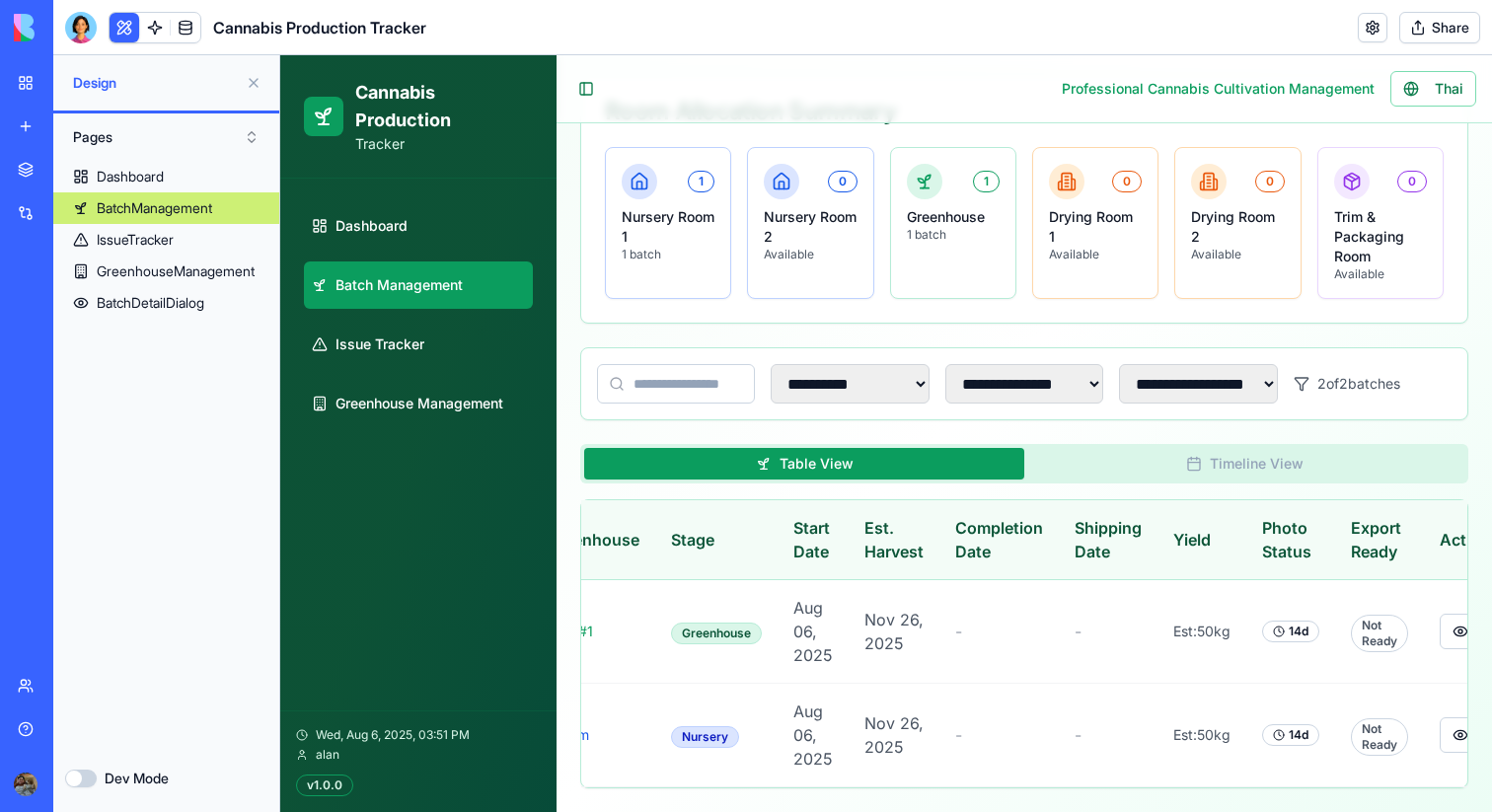 click on "Dev Mode" at bounding box center [81, 778] 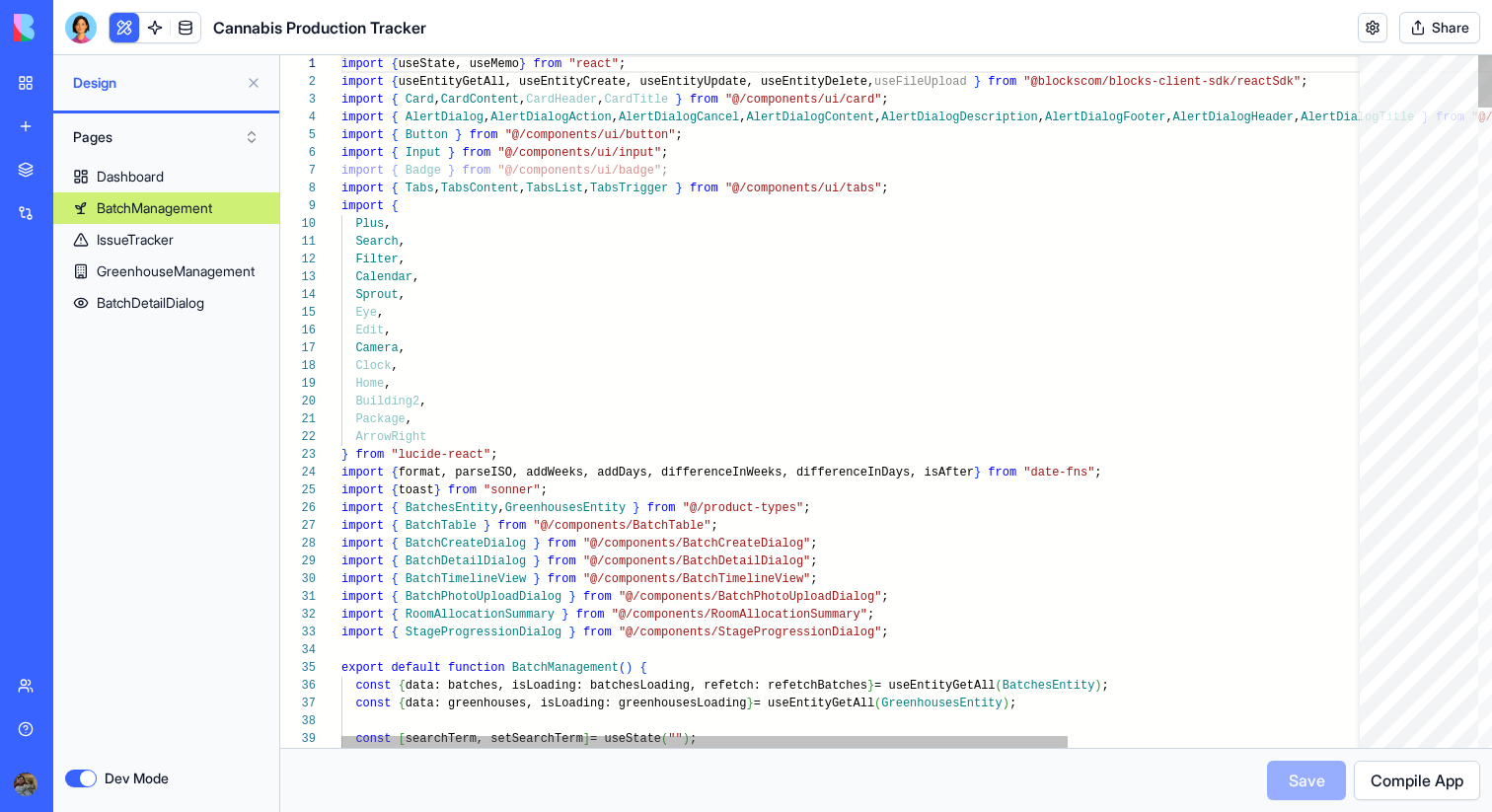 scroll, scrollTop: 71, scrollLeft: 0, axis: vertical 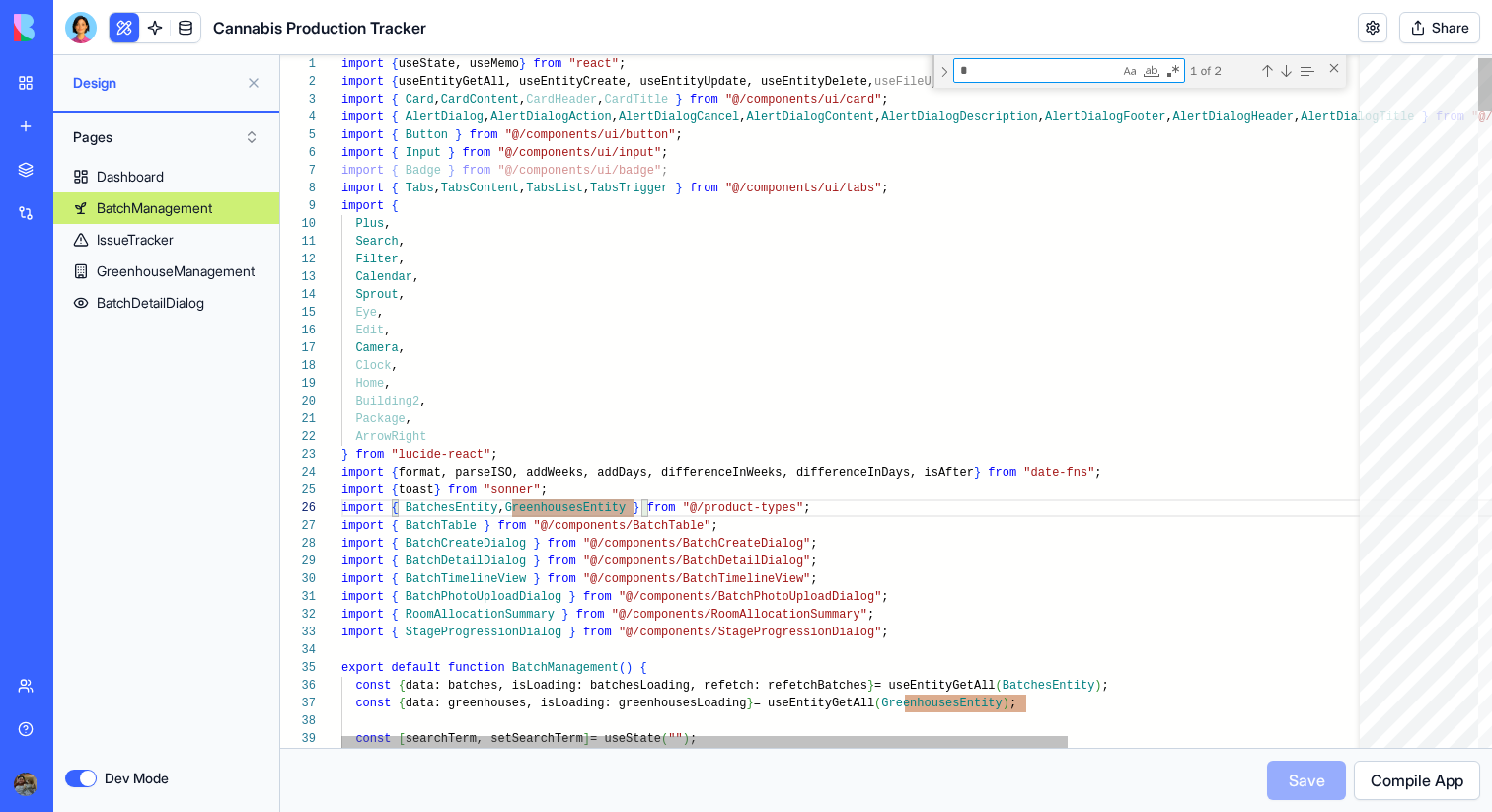 type on "**" 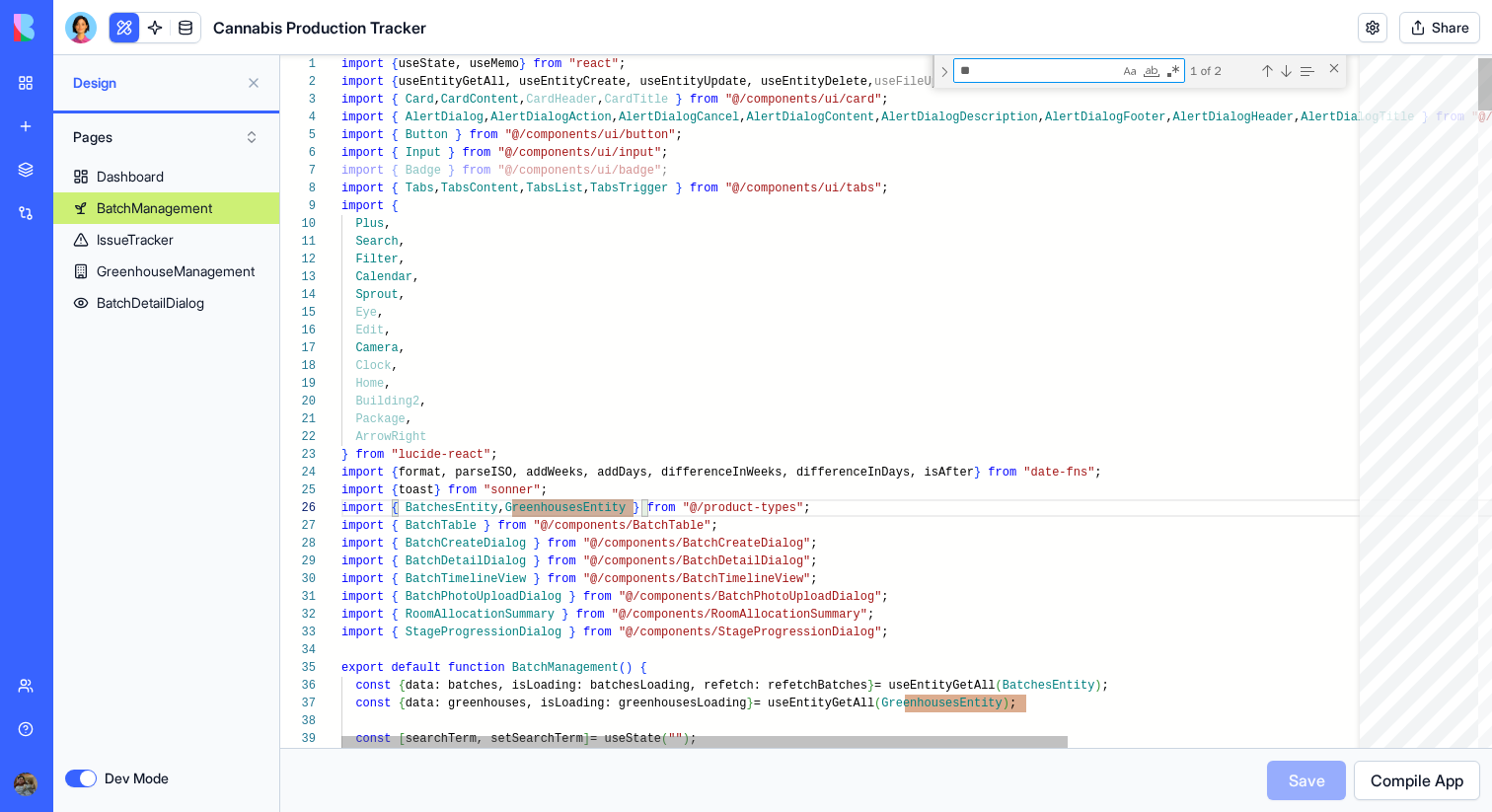 type on "**********" 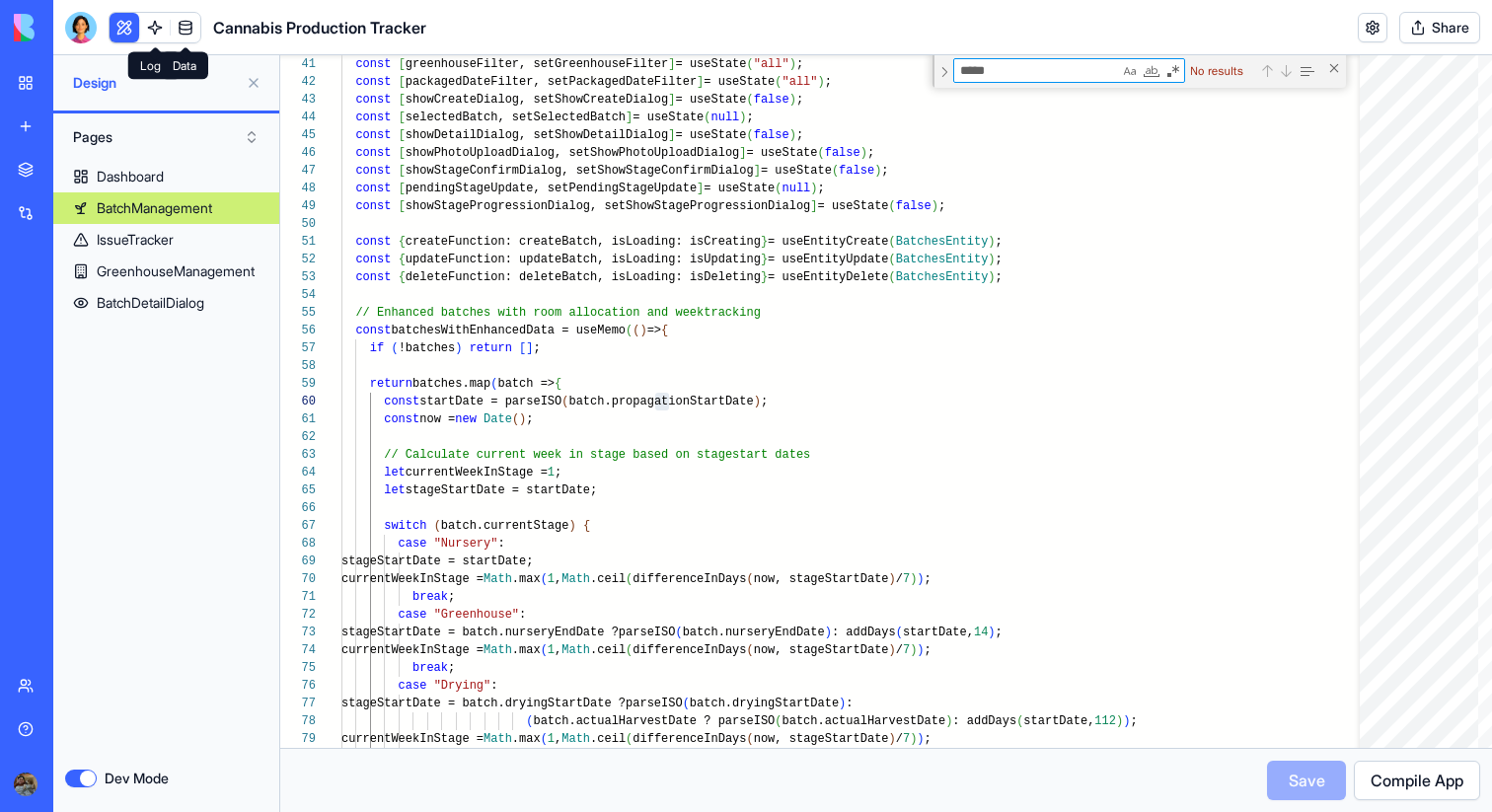 type on "*****" 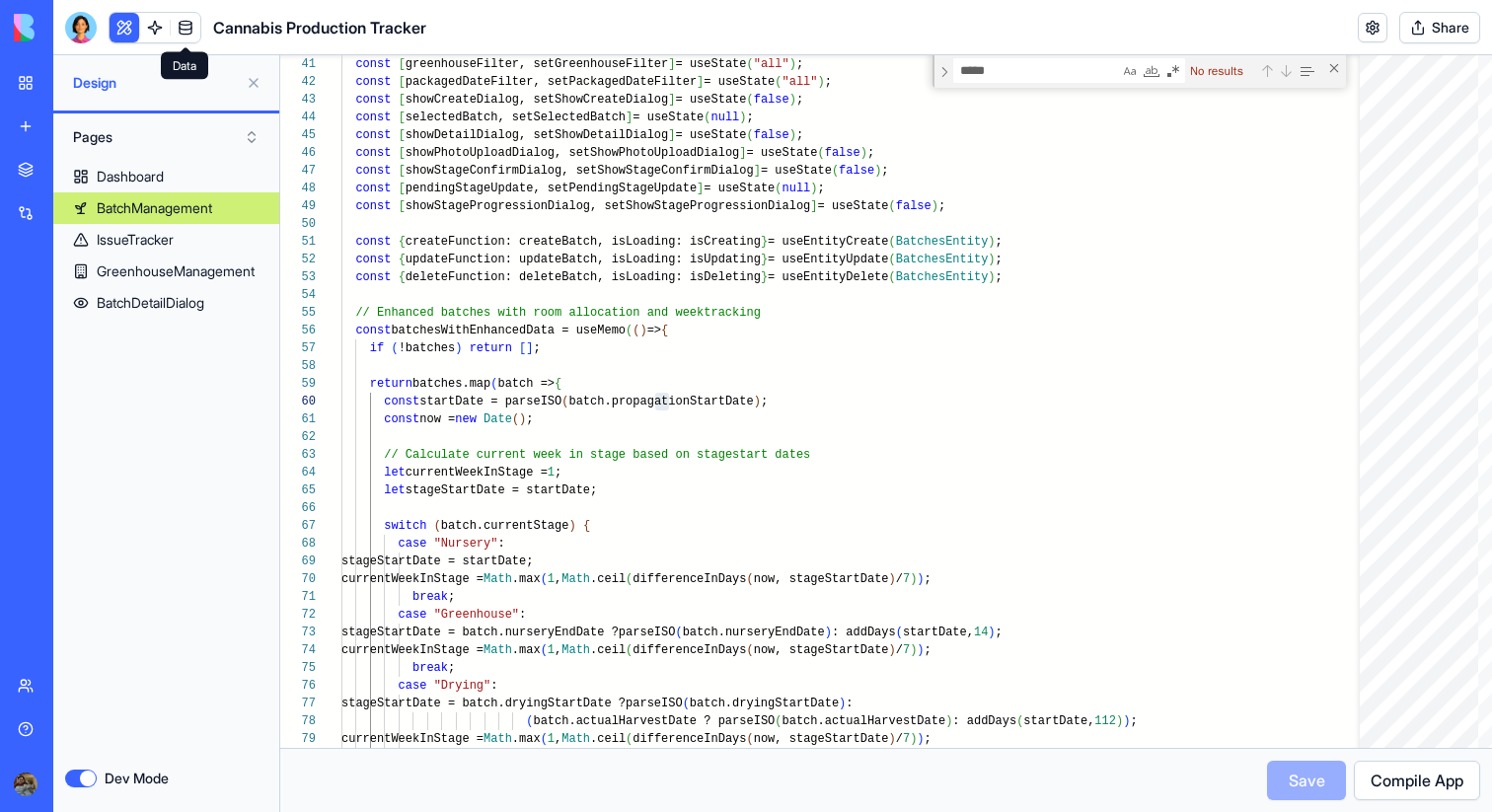 click at bounding box center [186, 28] 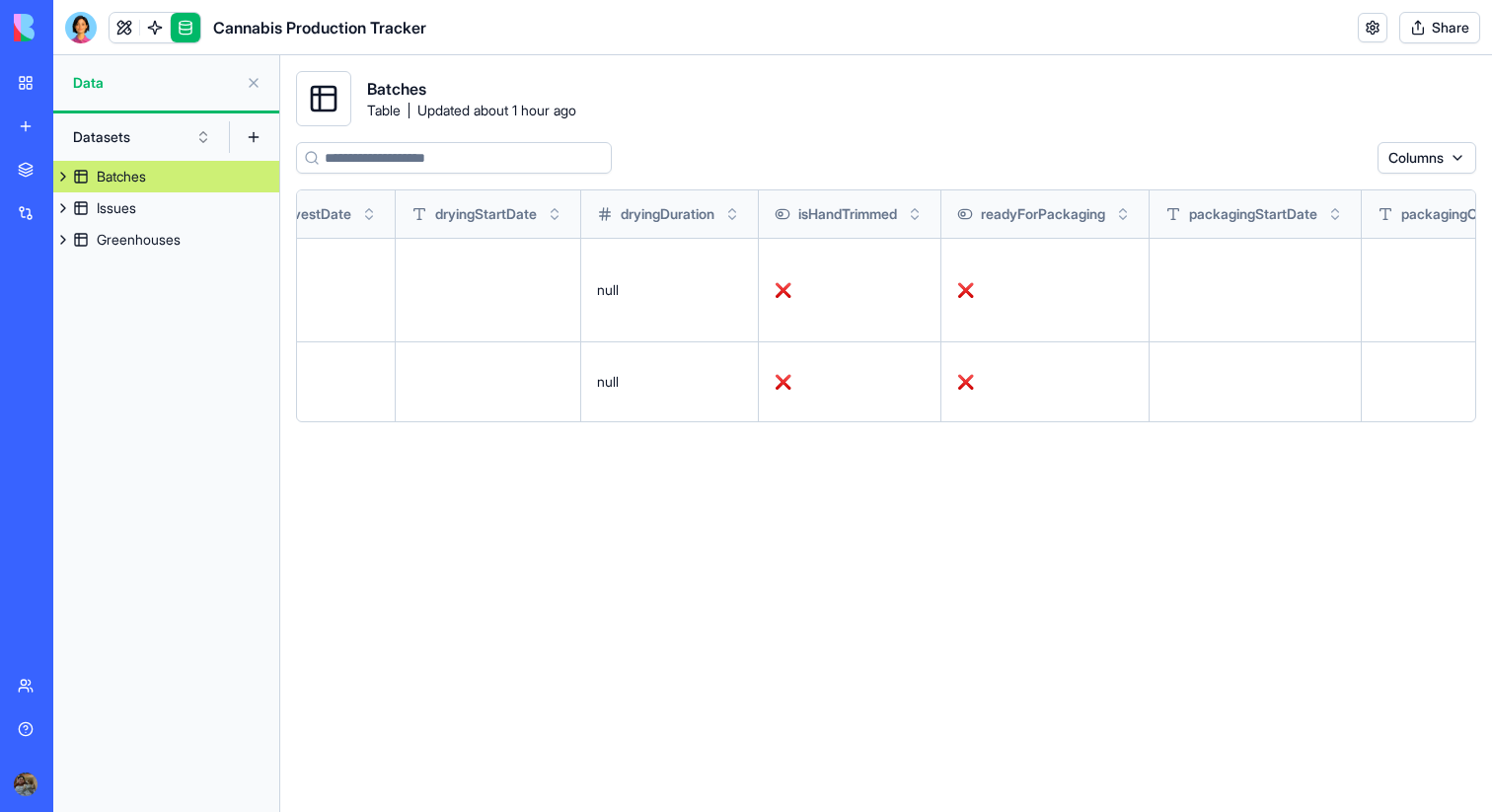 scroll, scrollTop: 0, scrollLeft: 1453, axis: horizontal 